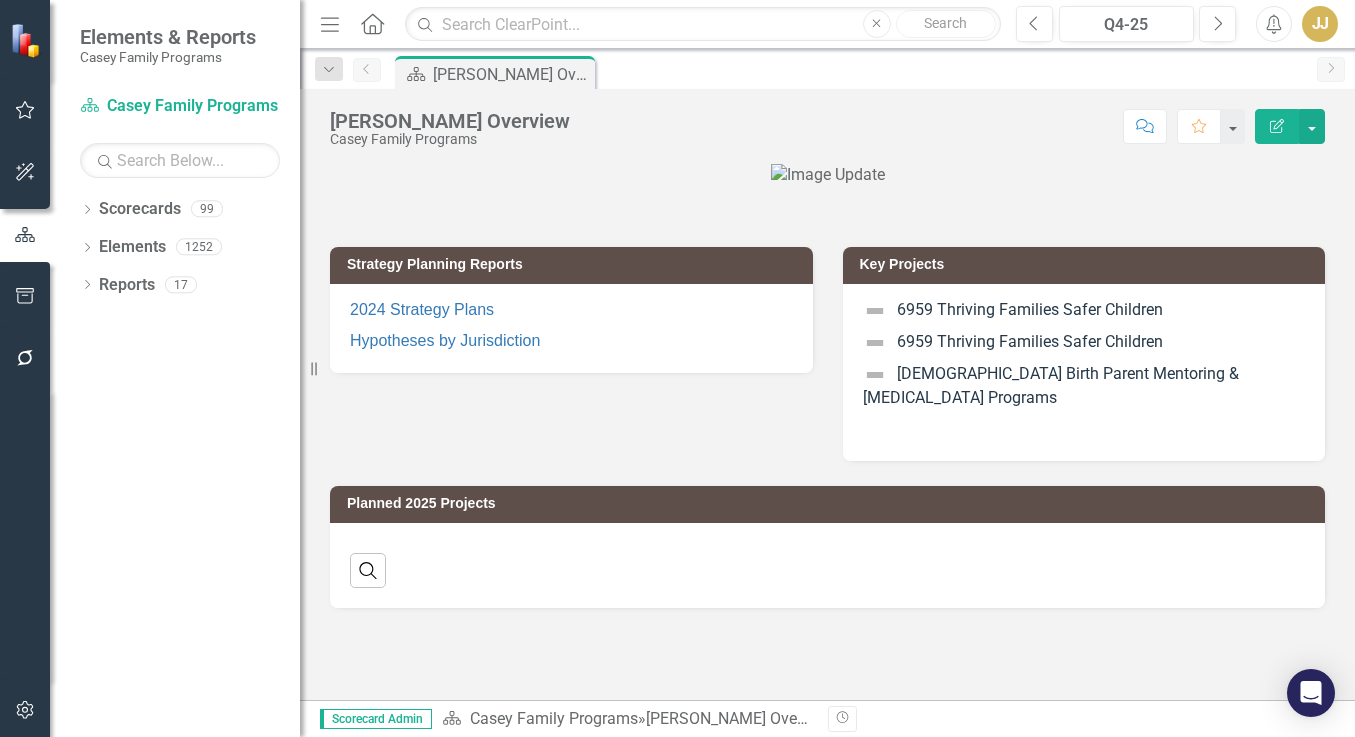 scroll, scrollTop: 0, scrollLeft: 0, axis: both 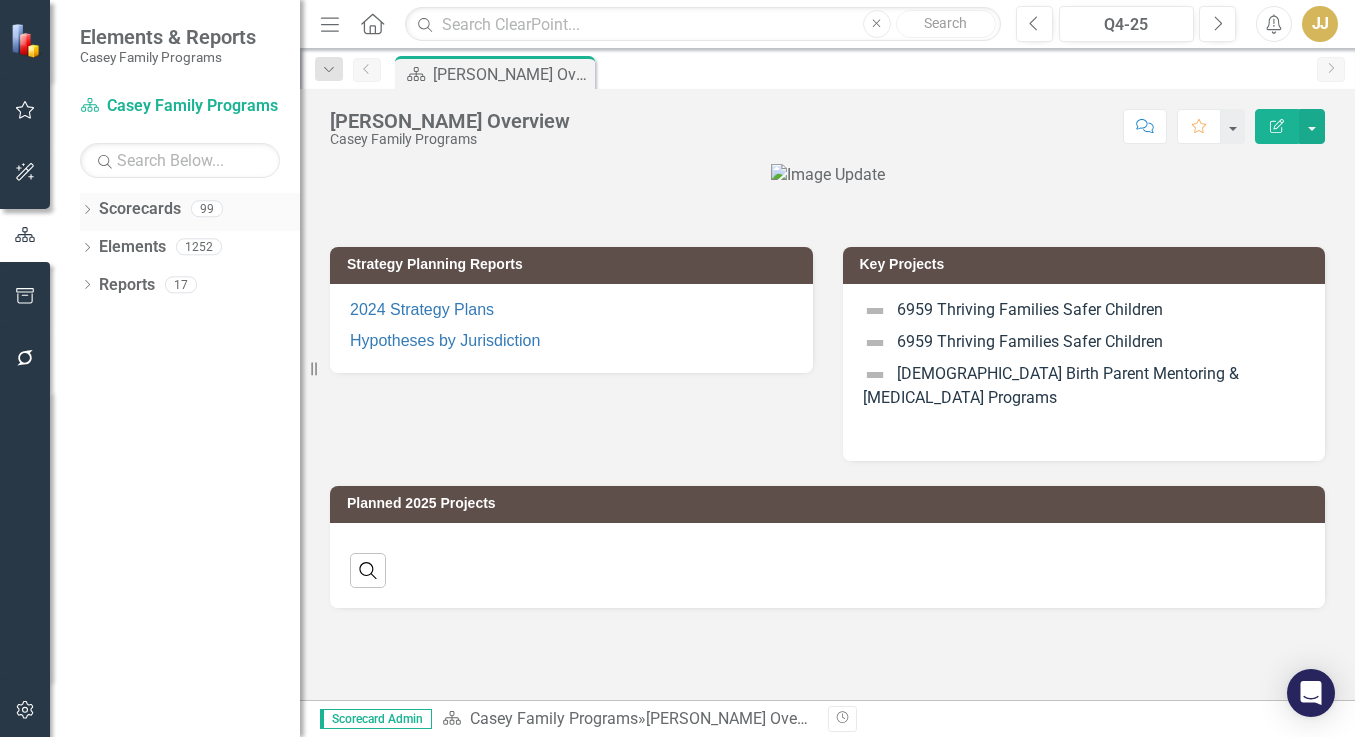 click 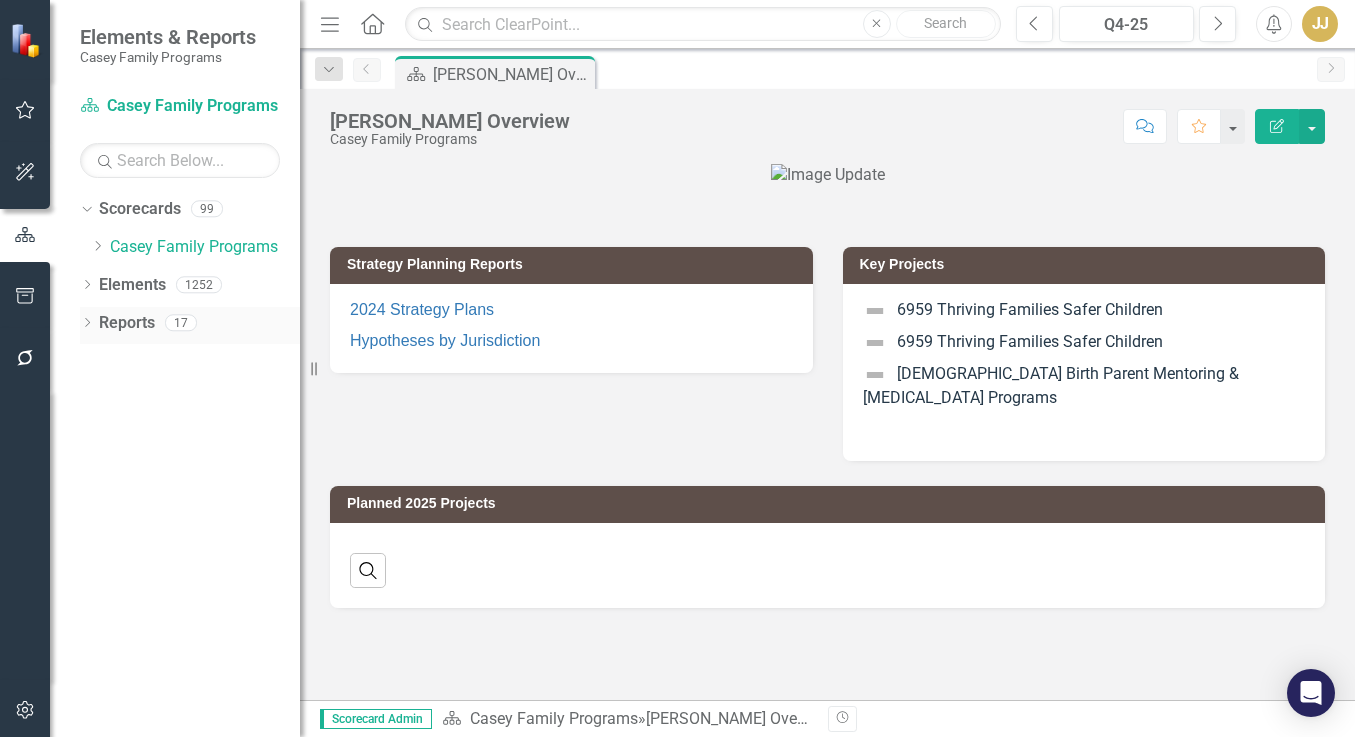 click on "Dropdown" 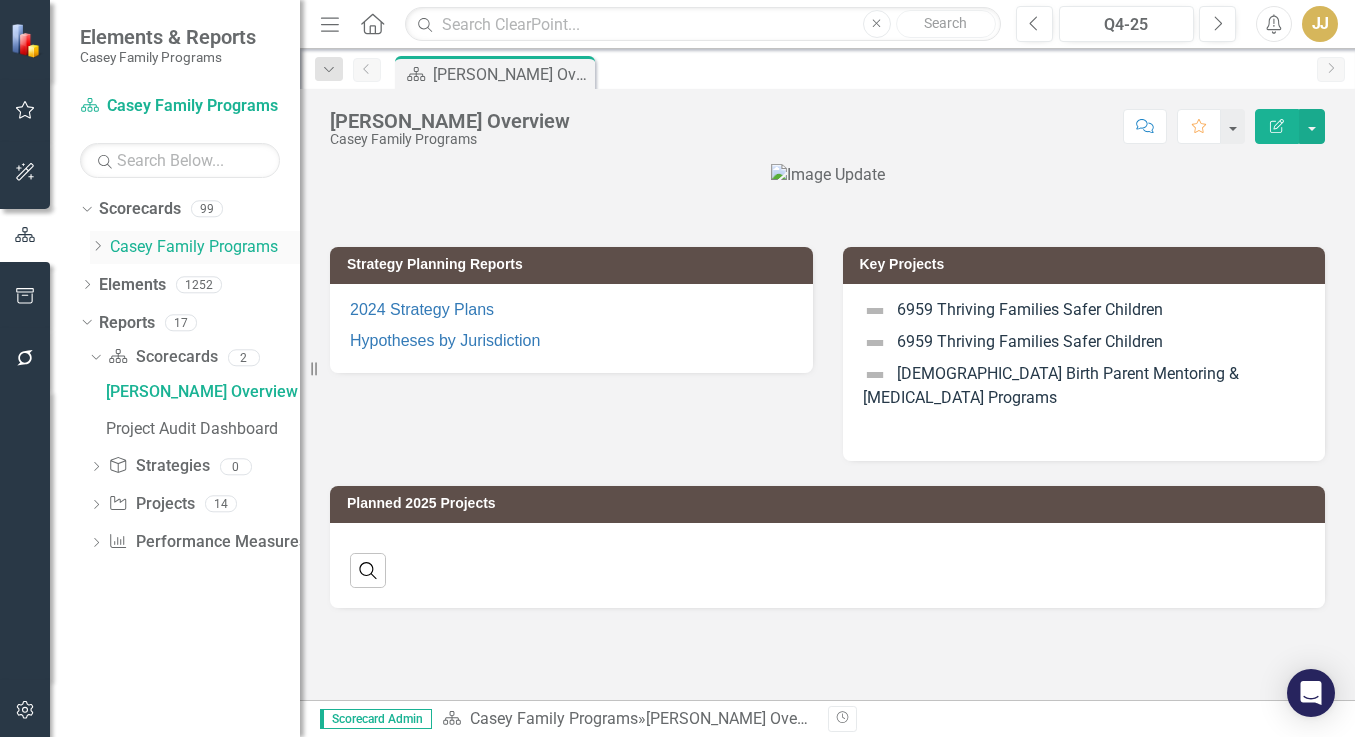 click on "Dropdown [PERSON_NAME] Family Programs" at bounding box center (195, 247) 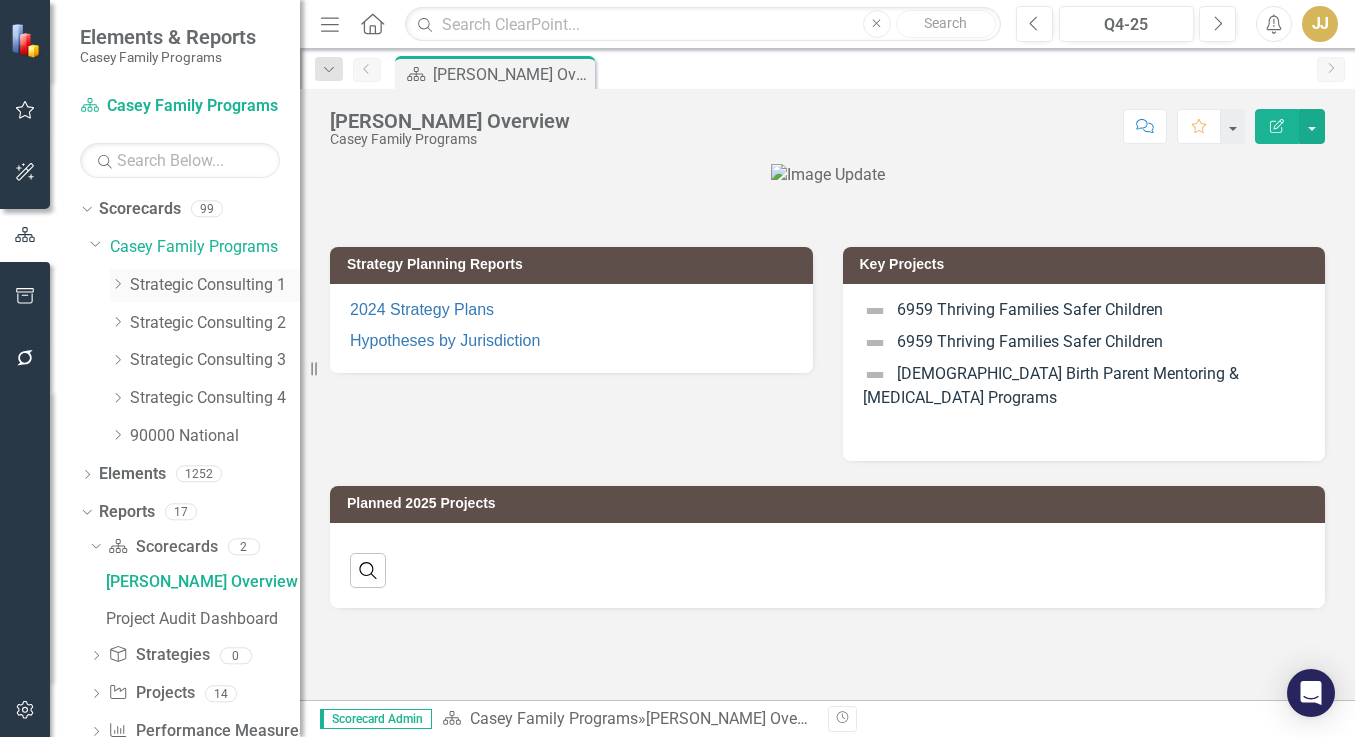 click on "Dropdown" 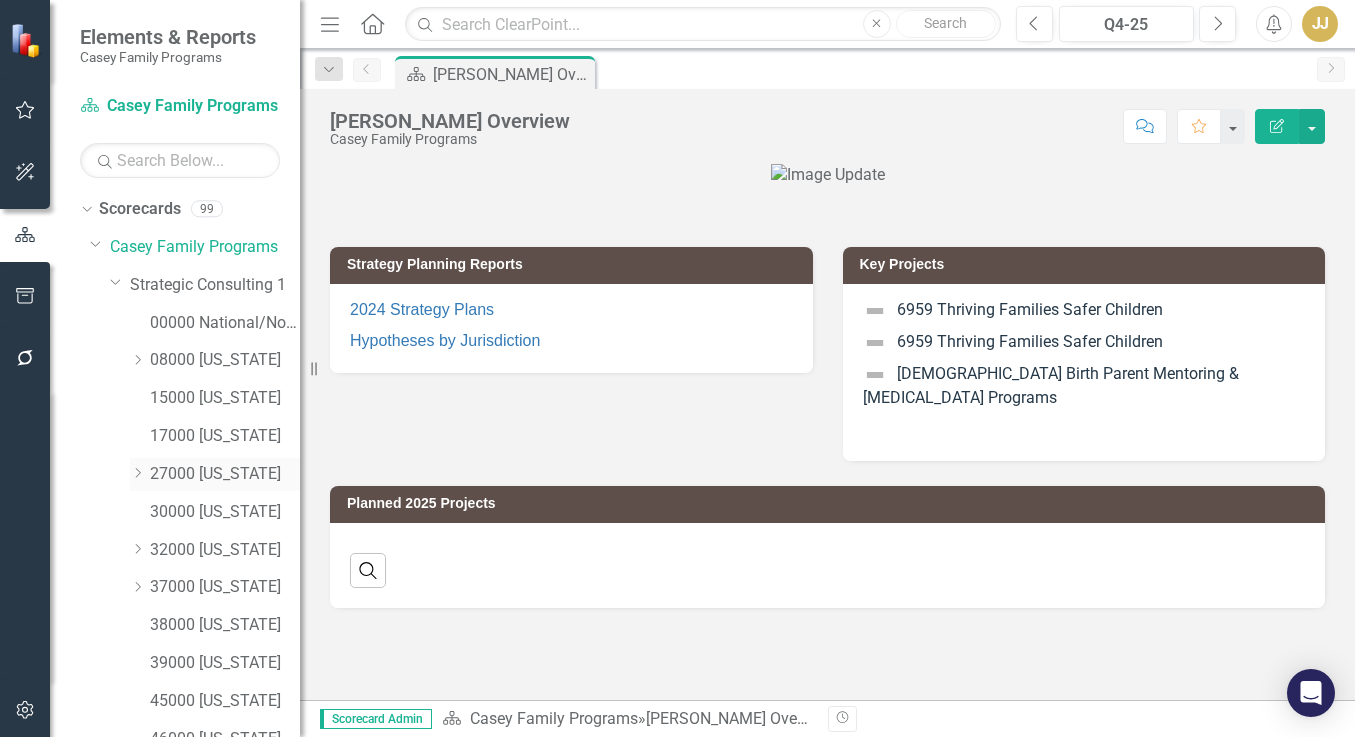 click on "Dropdown" 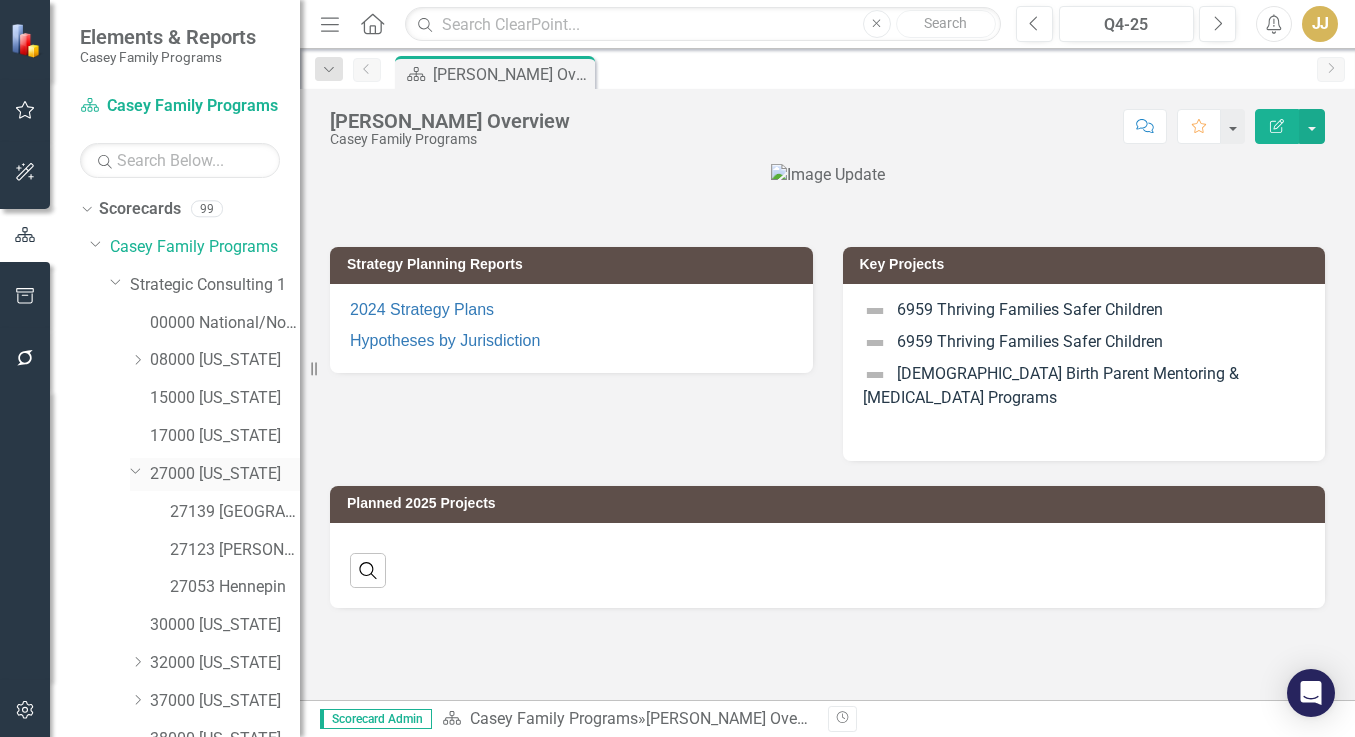 click on "27000 [US_STATE]" at bounding box center (225, 474) 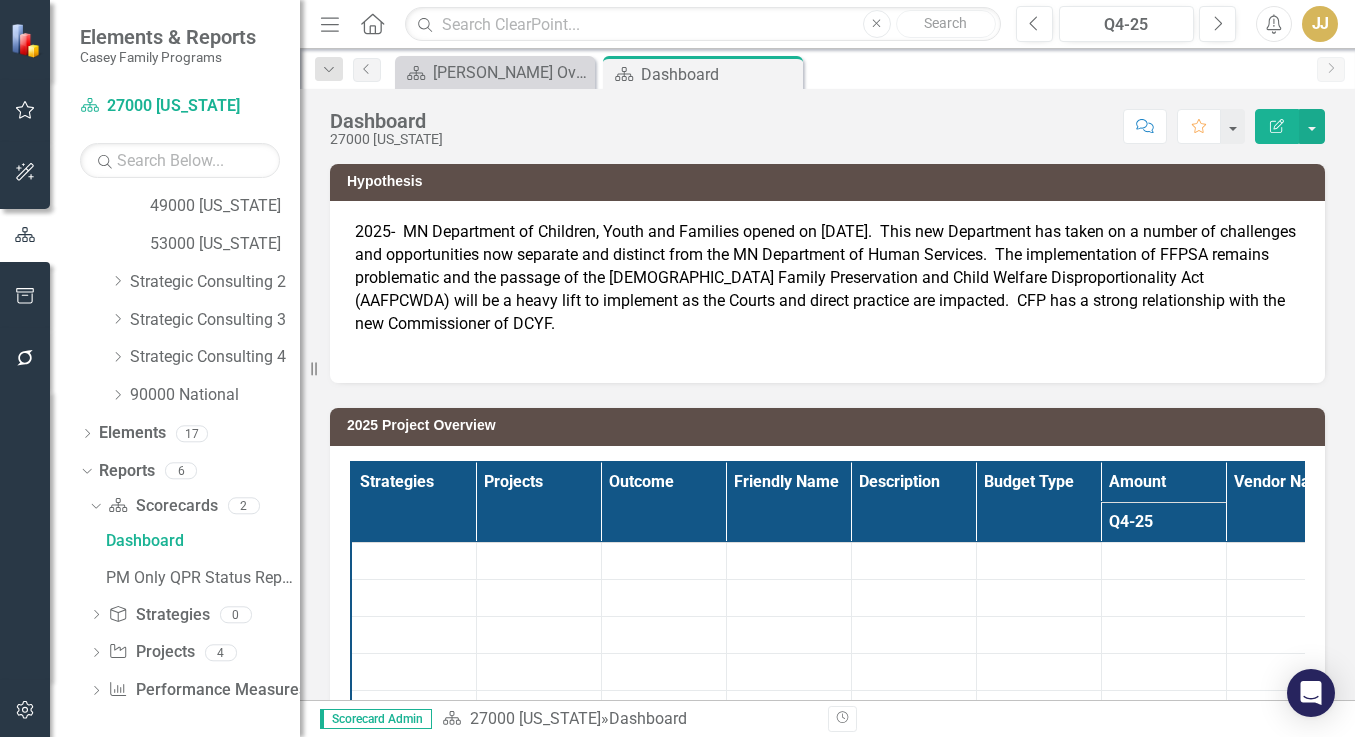 scroll, scrollTop: 727, scrollLeft: 0, axis: vertical 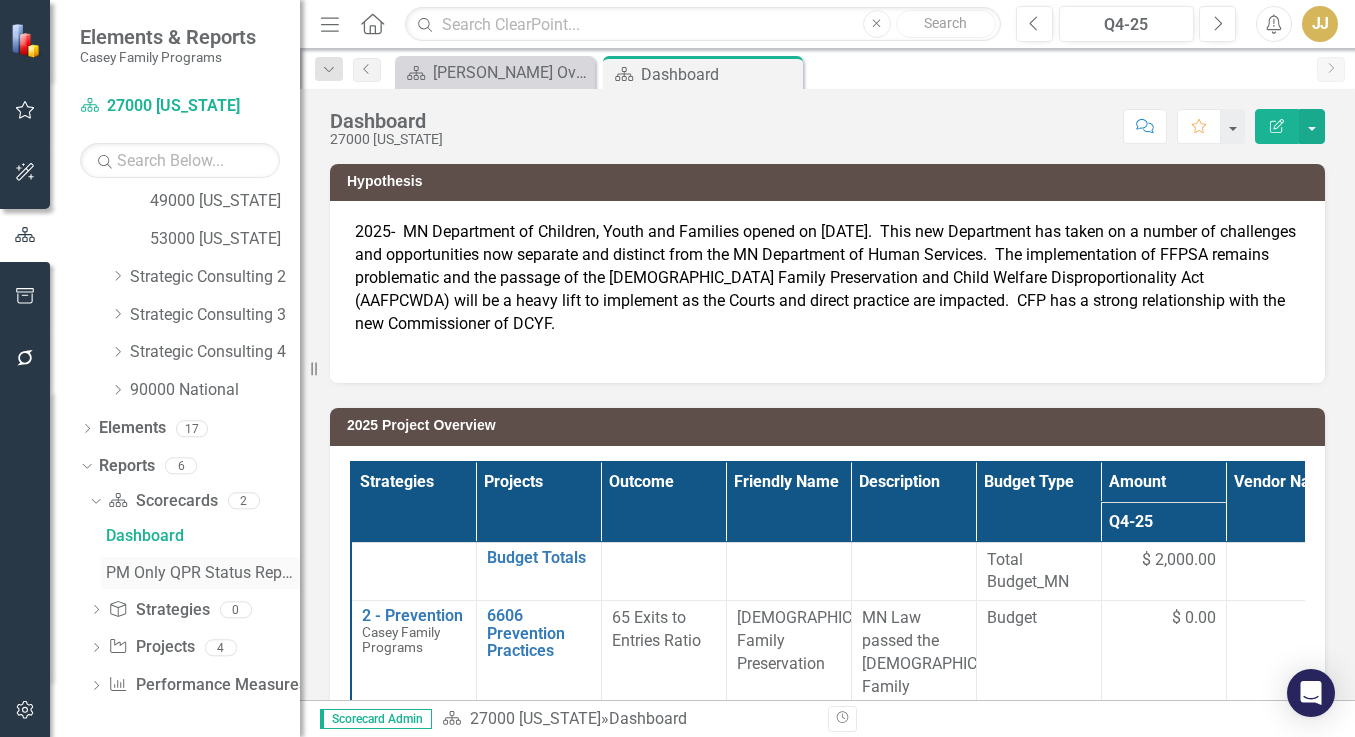 click on "PM Only QPR Status Report" at bounding box center (203, 573) 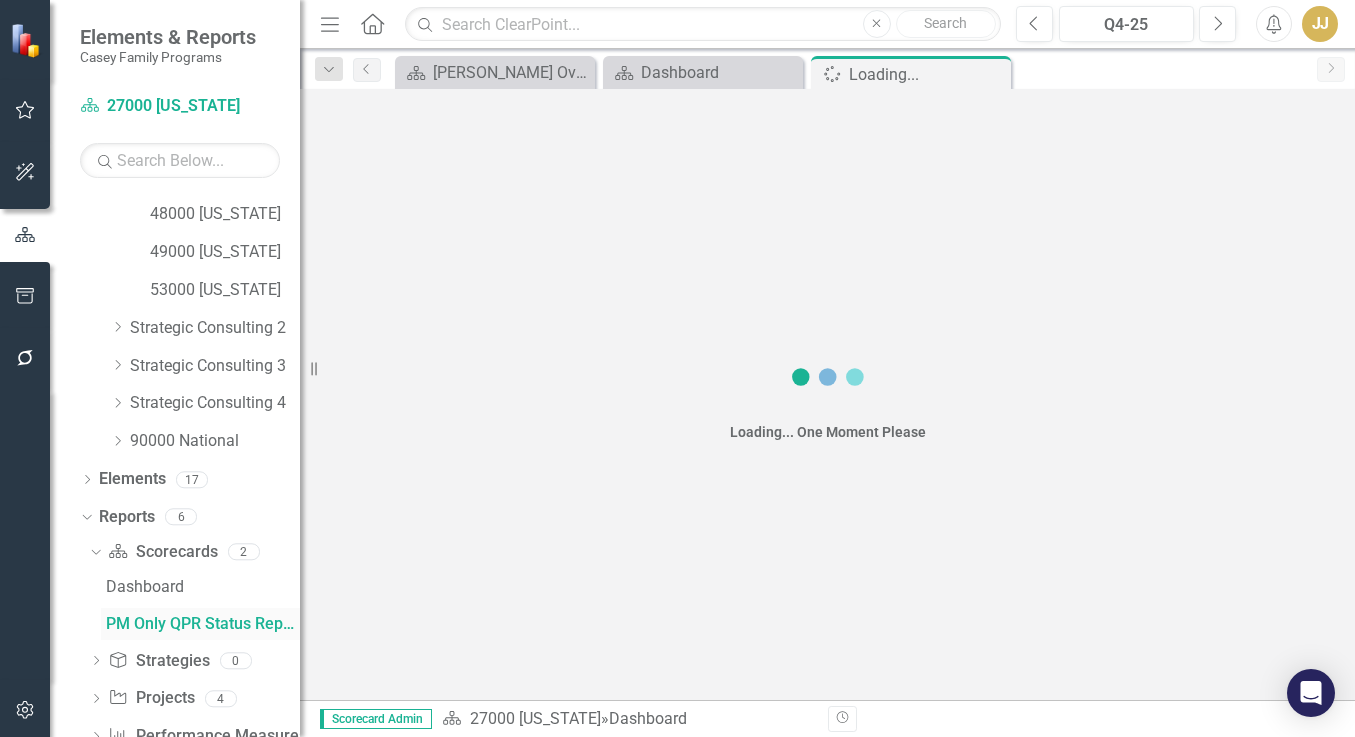 scroll, scrollTop: 579, scrollLeft: 0, axis: vertical 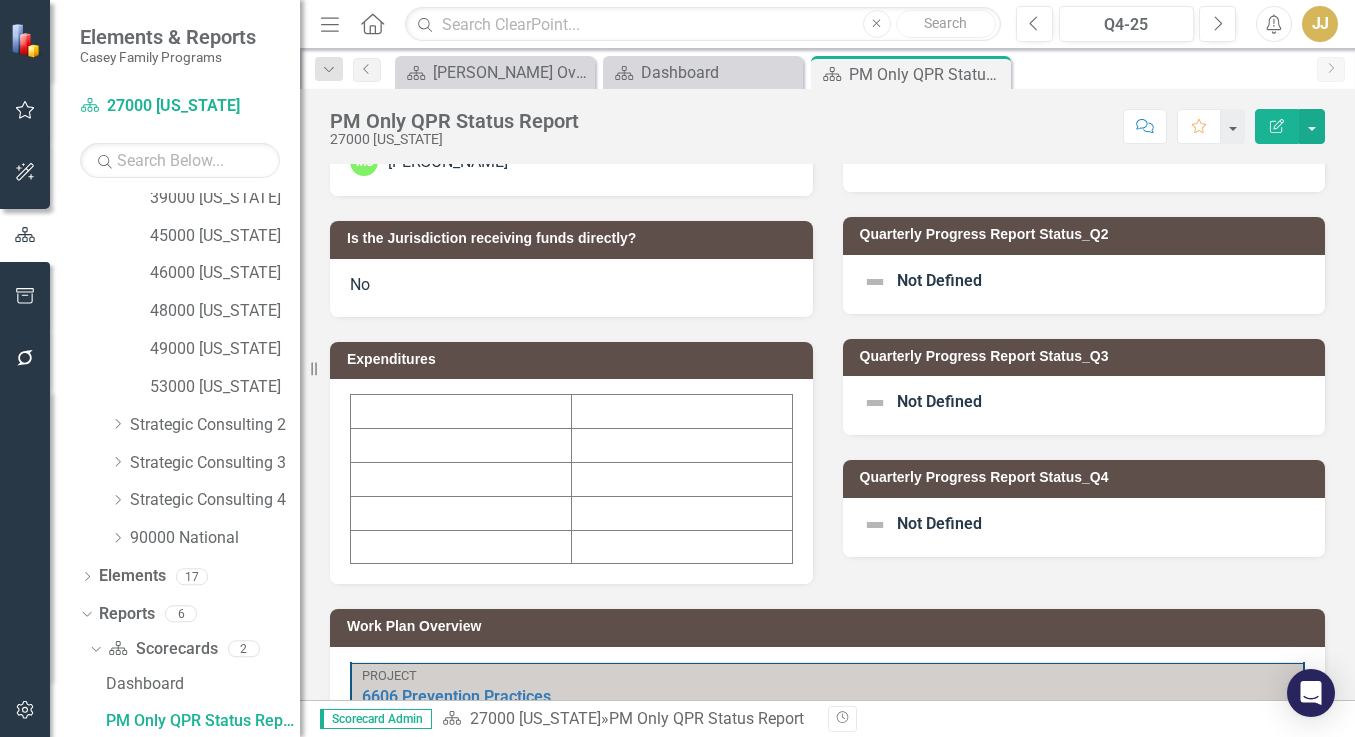 click on "Not Defined" at bounding box center [939, 280] 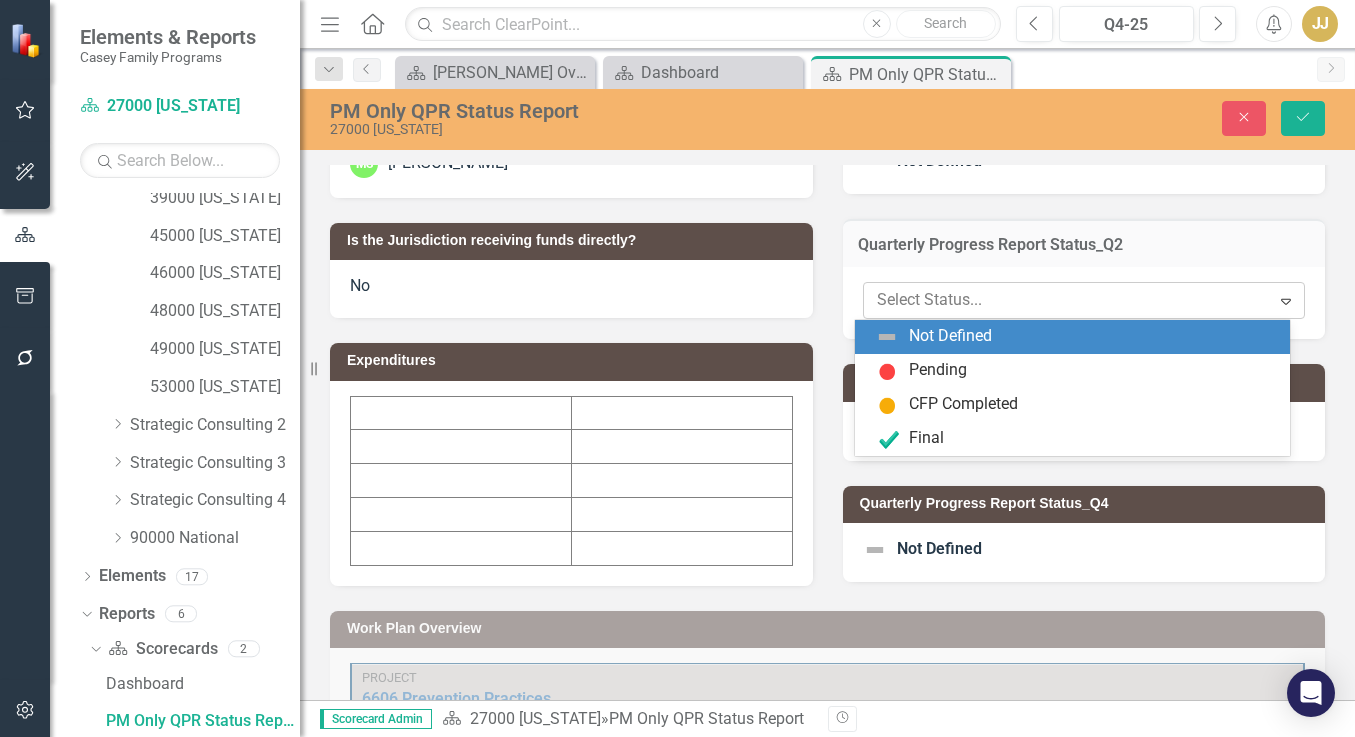 click at bounding box center [1067, 300] 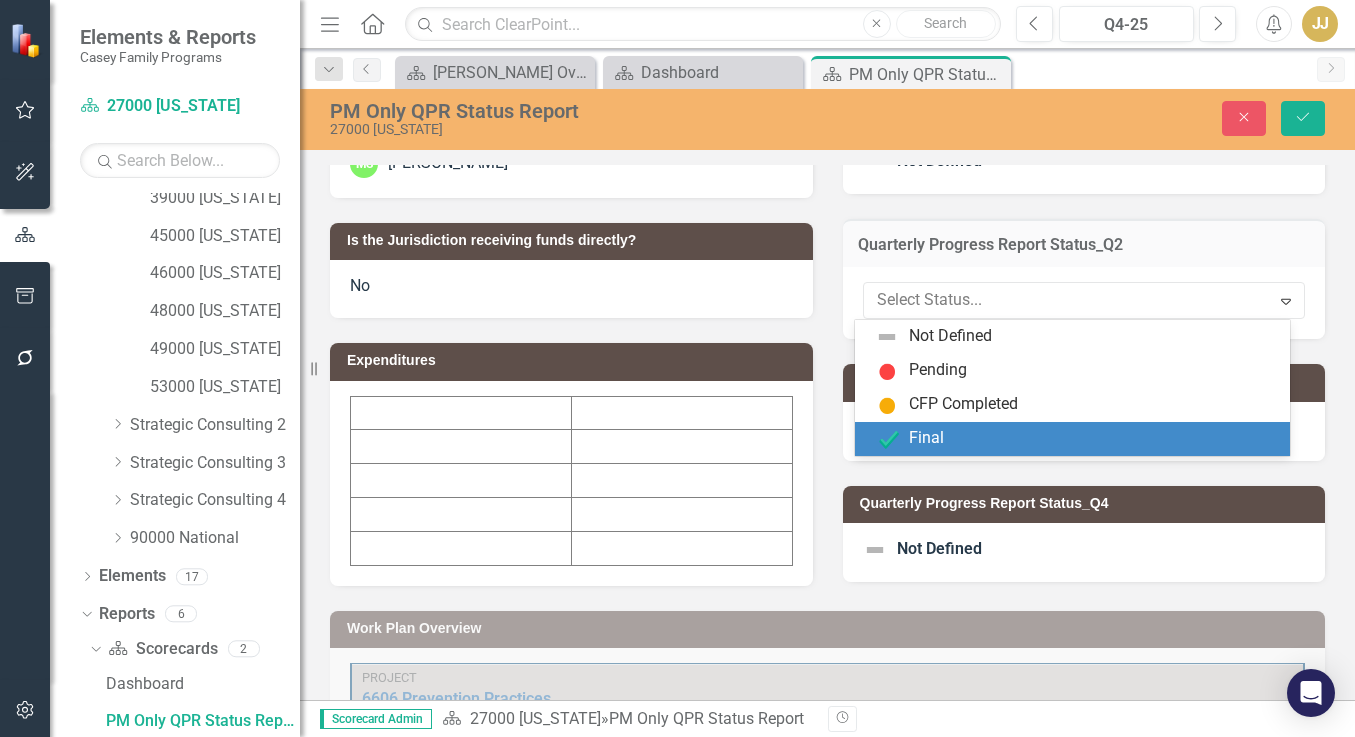 click on "Final" at bounding box center (1076, 439) 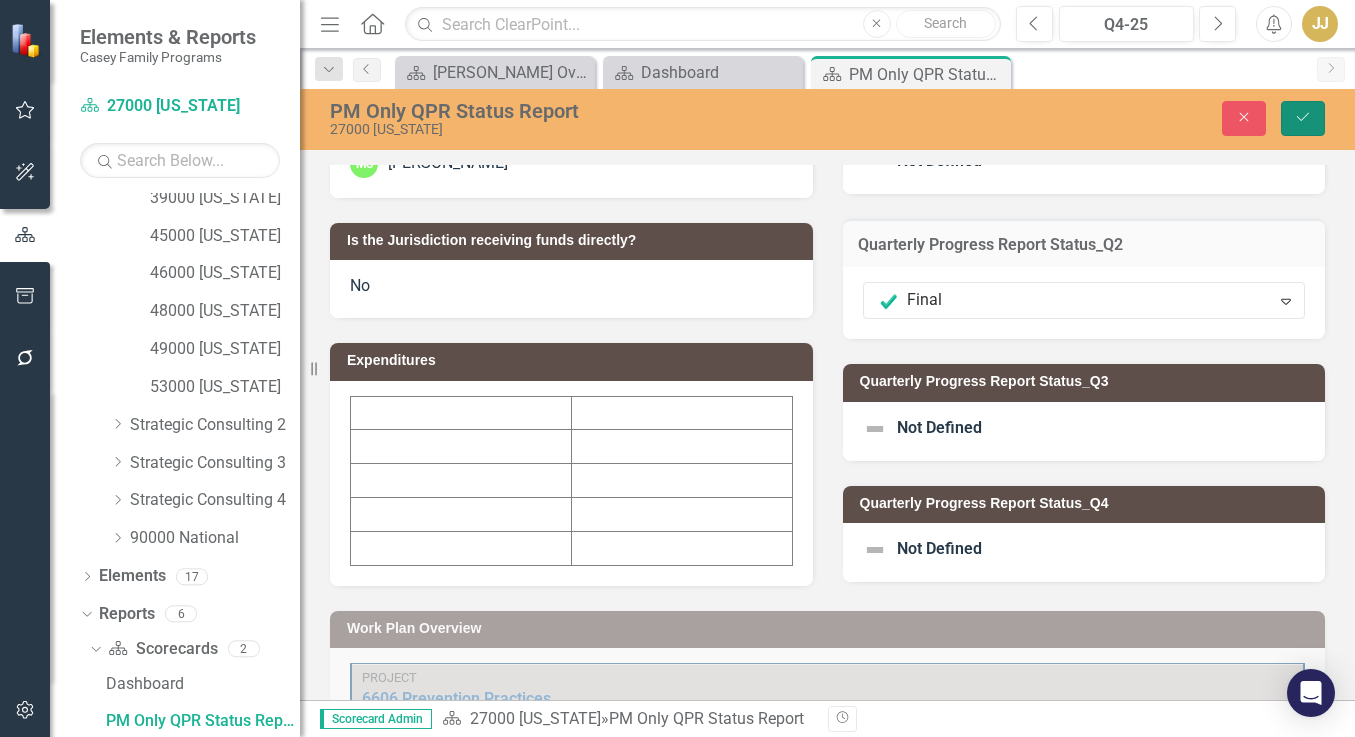 click on "Save" 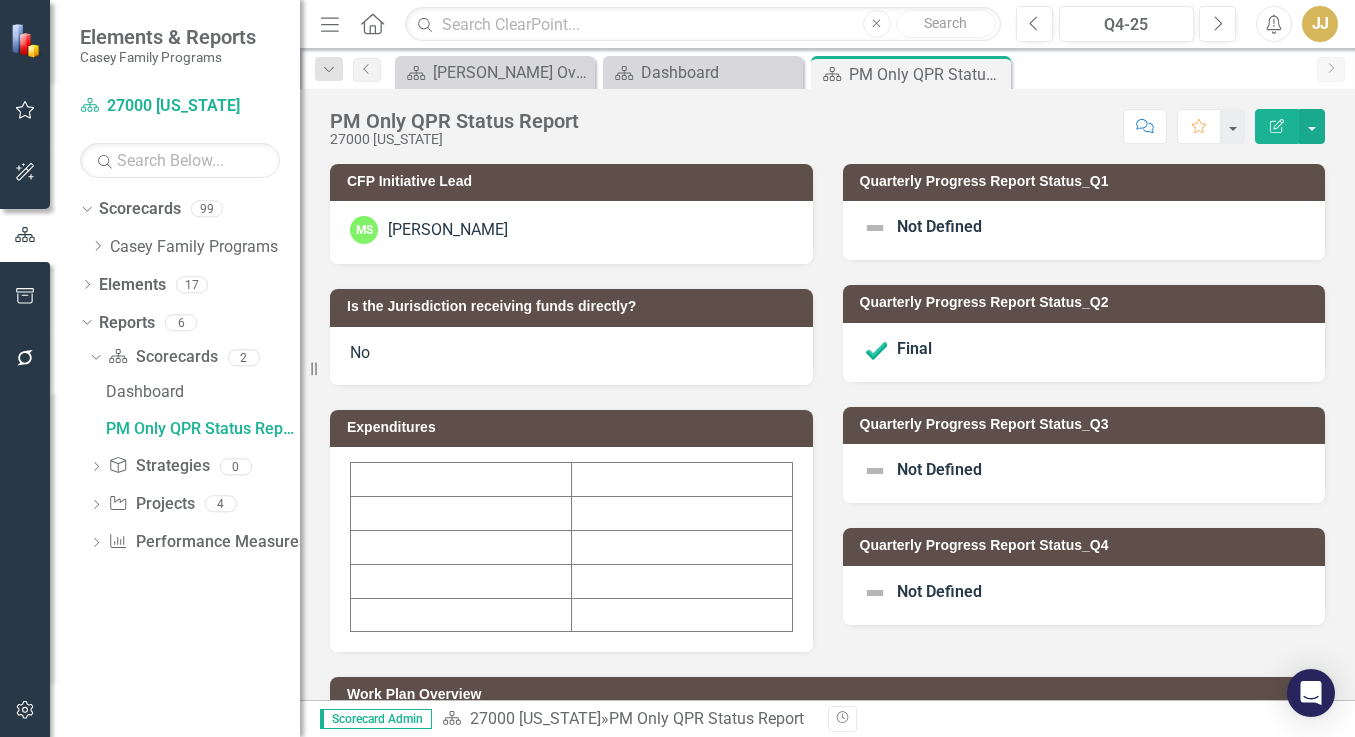 scroll, scrollTop: 0, scrollLeft: 0, axis: both 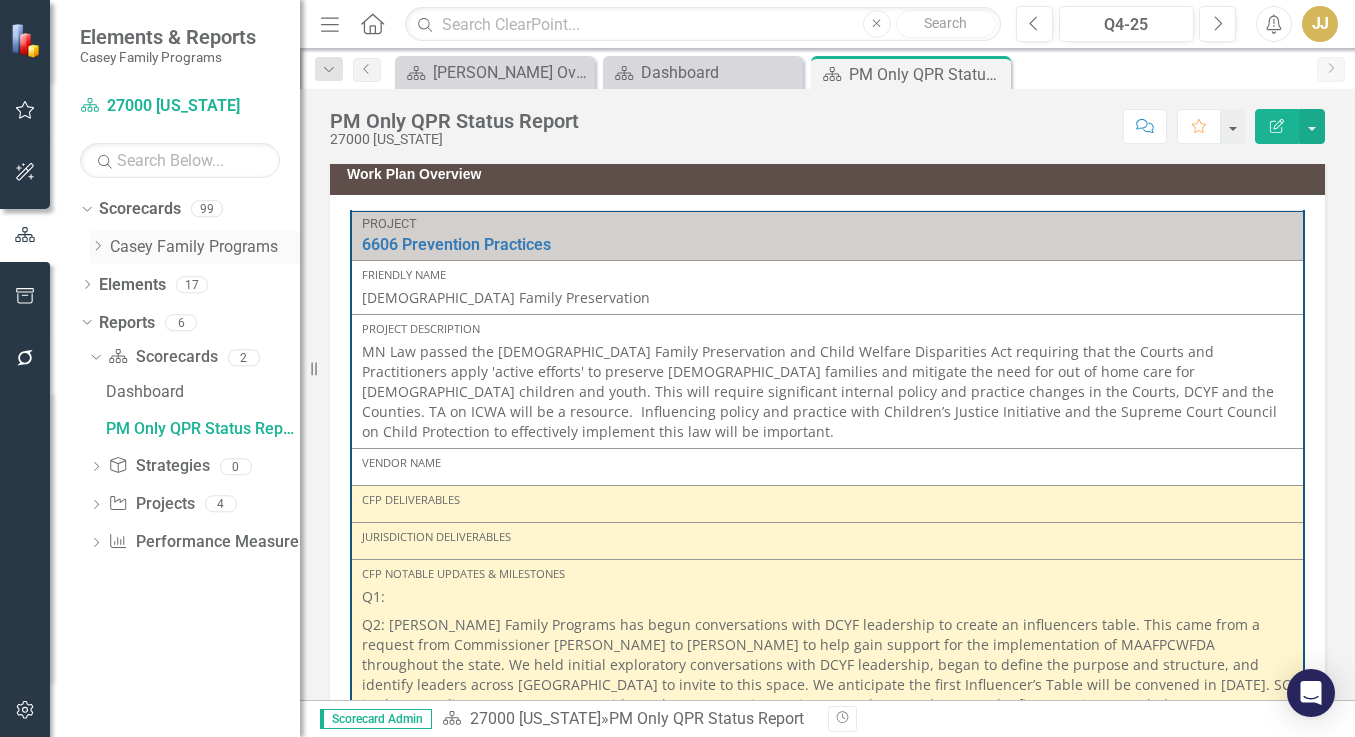 click on "Dropdown" at bounding box center [97, 247] 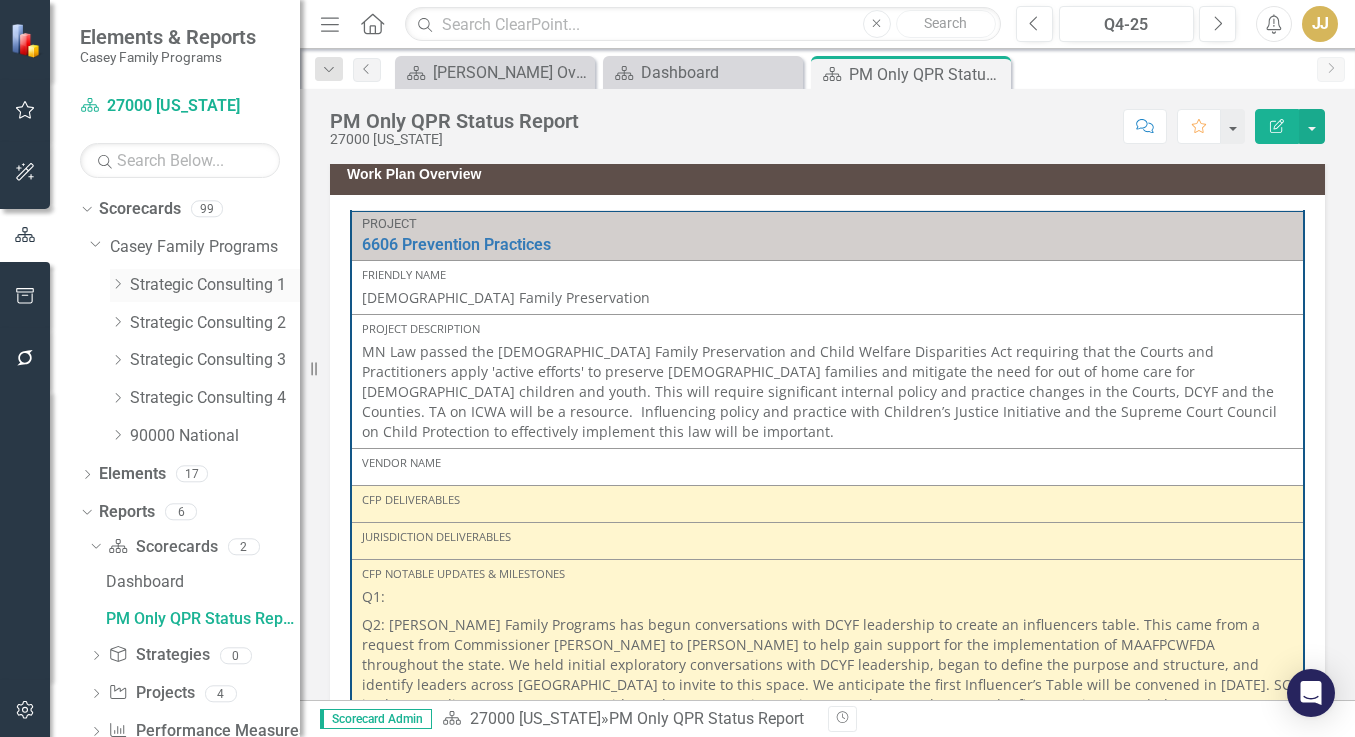 click on "Dropdown" 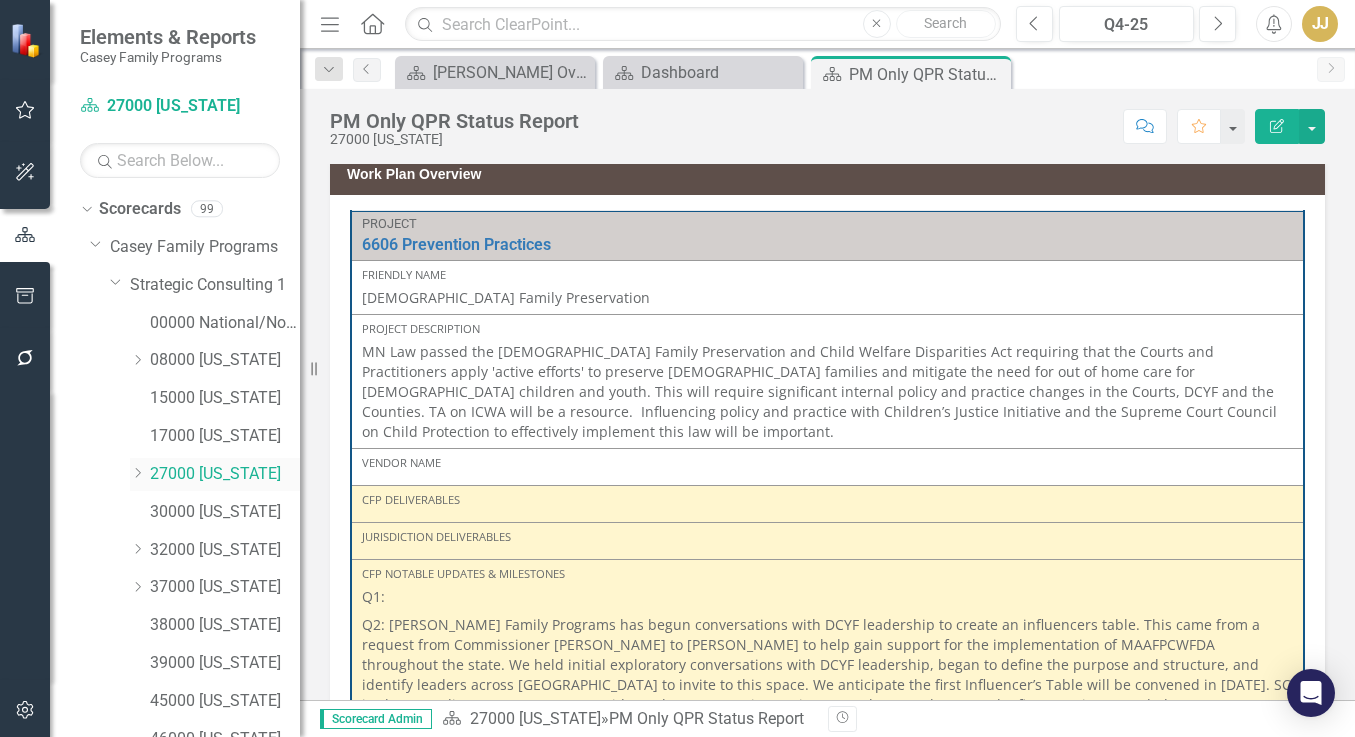 click on "Dropdown" 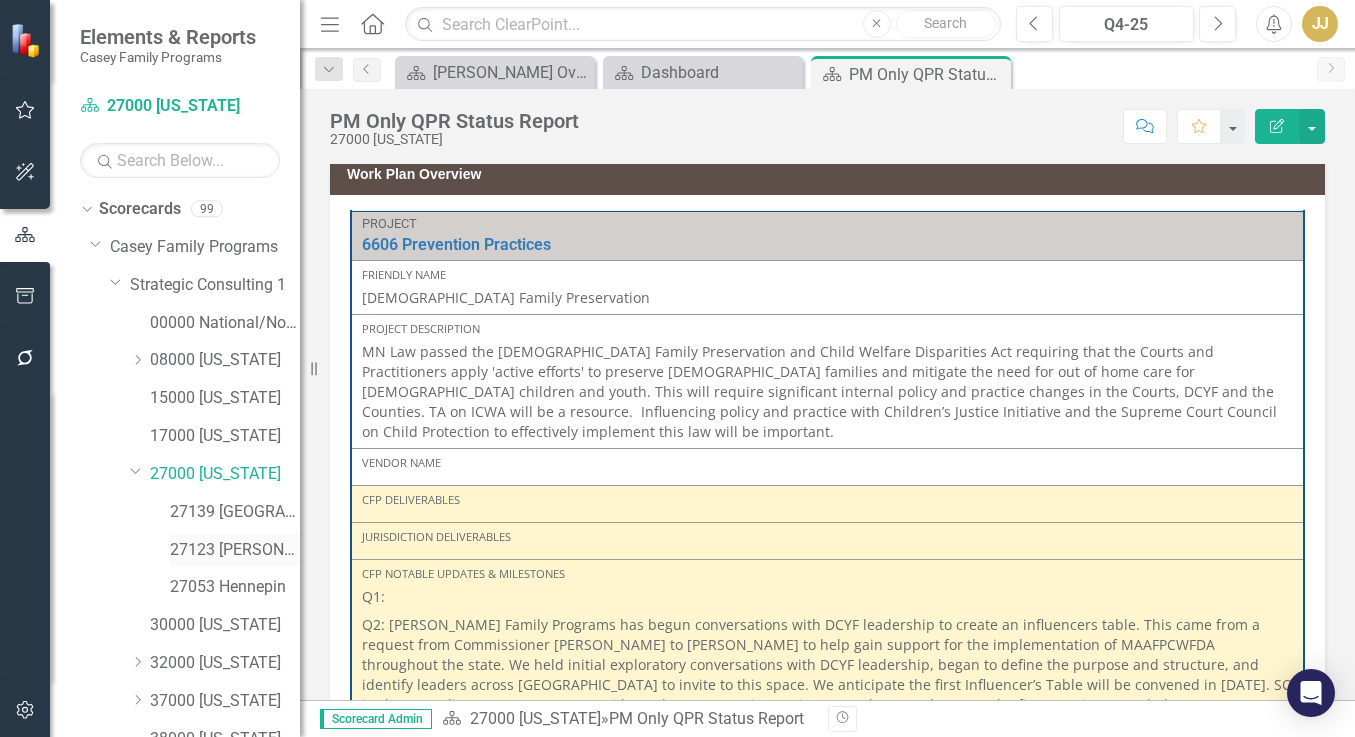 click on "27123 [PERSON_NAME]" at bounding box center (235, 550) 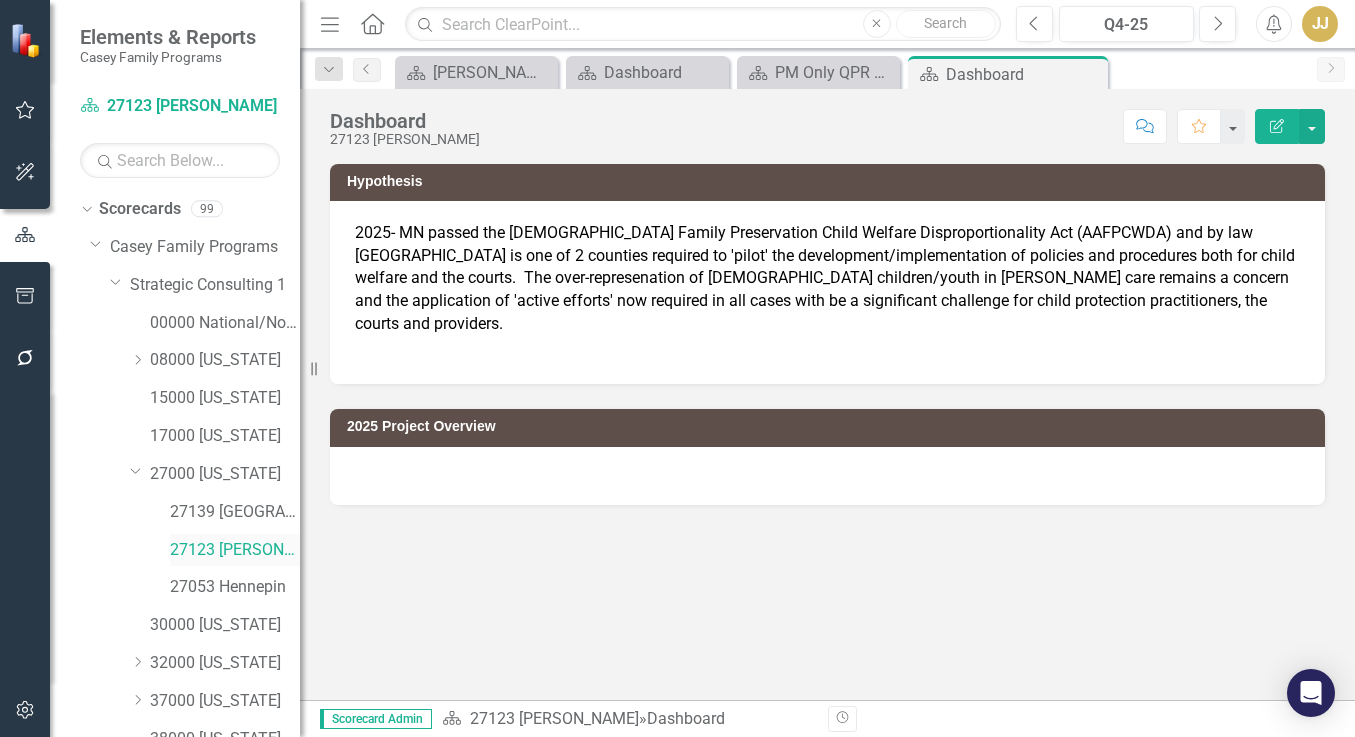 scroll, scrollTop: 50, scrollLeft: 0, axis: vertical 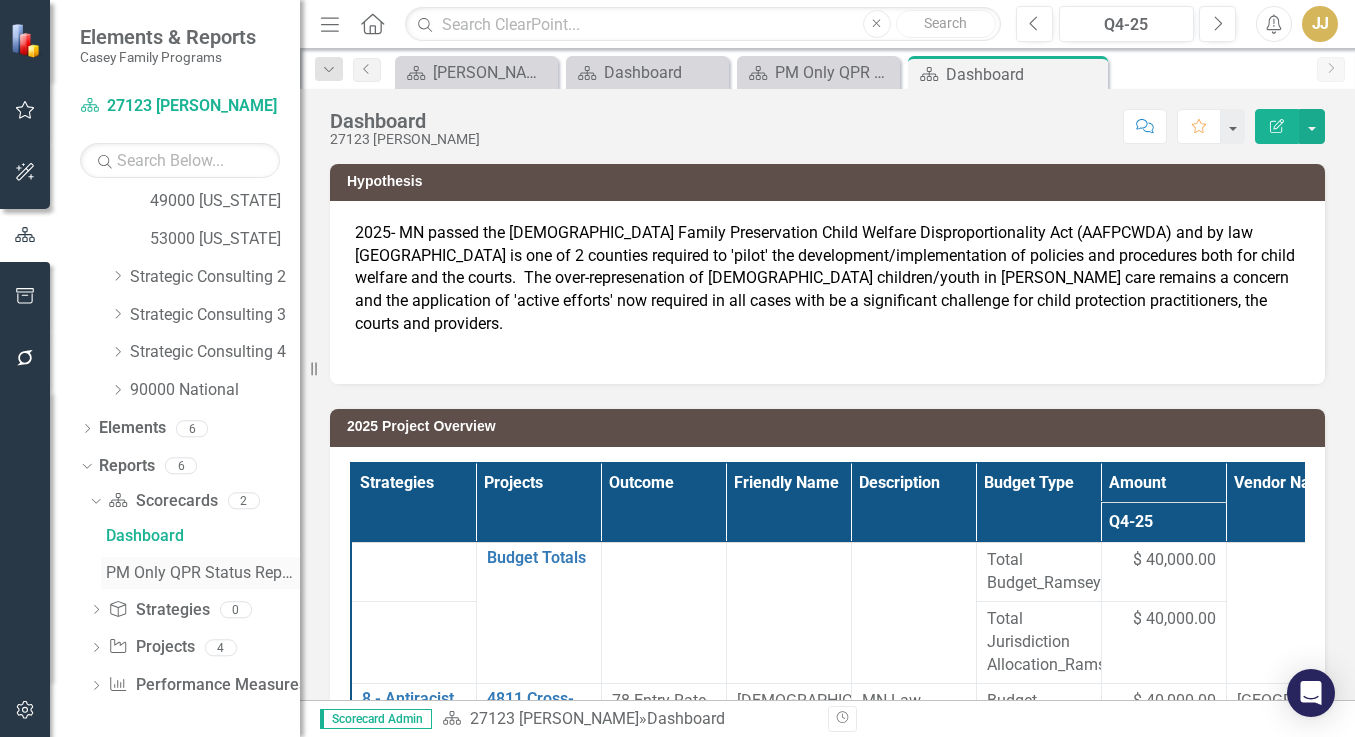 click on "PM Only QPR Status Report" at bounding box center (203, 573) 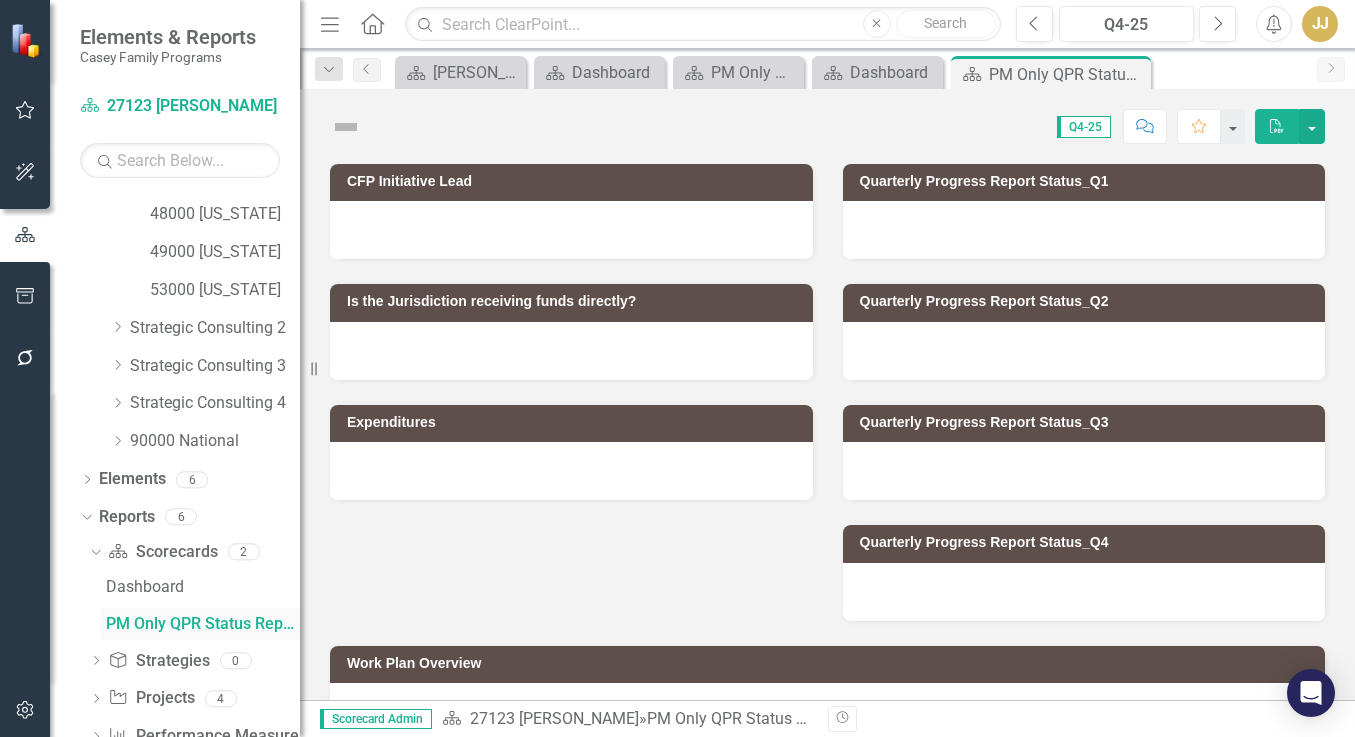 scroll, scrollTop: 579, scrollLeft: 0, axis: vertical 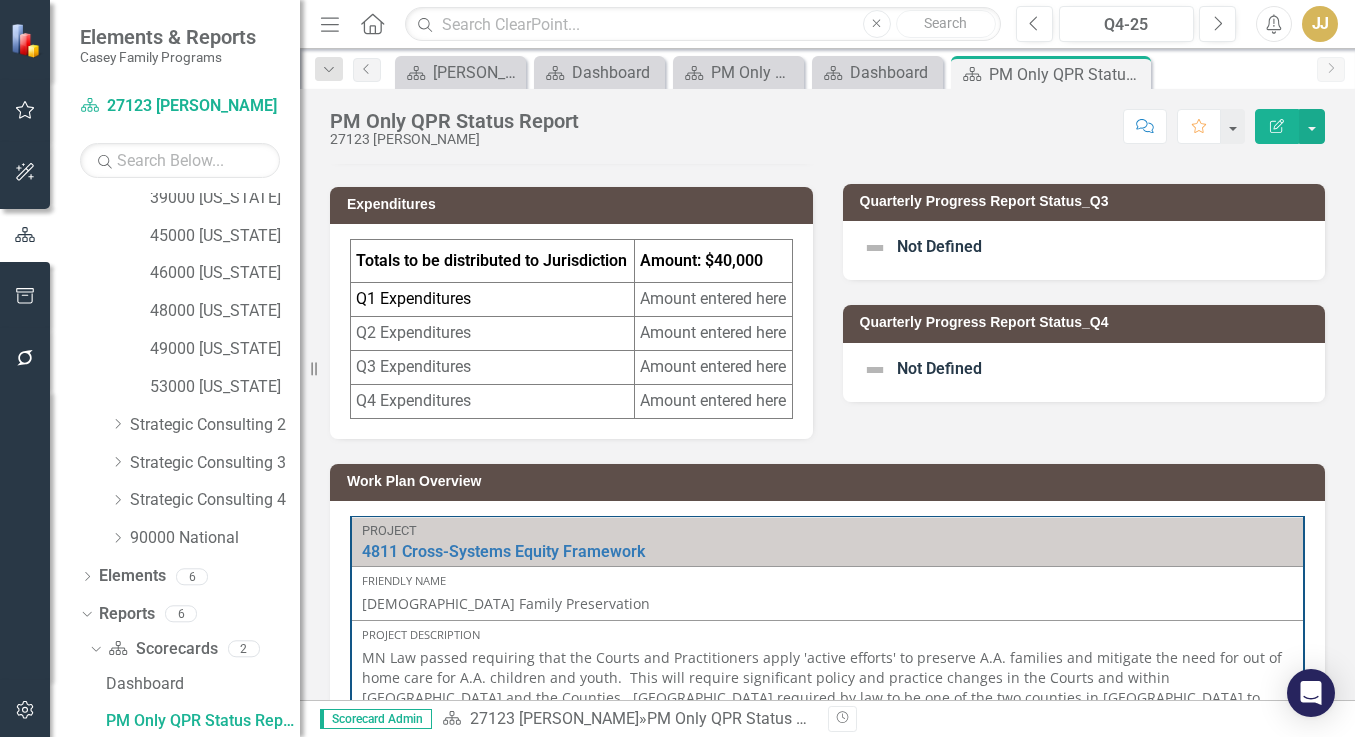 click on "Amount entered here" at bounding box center (713, 300) 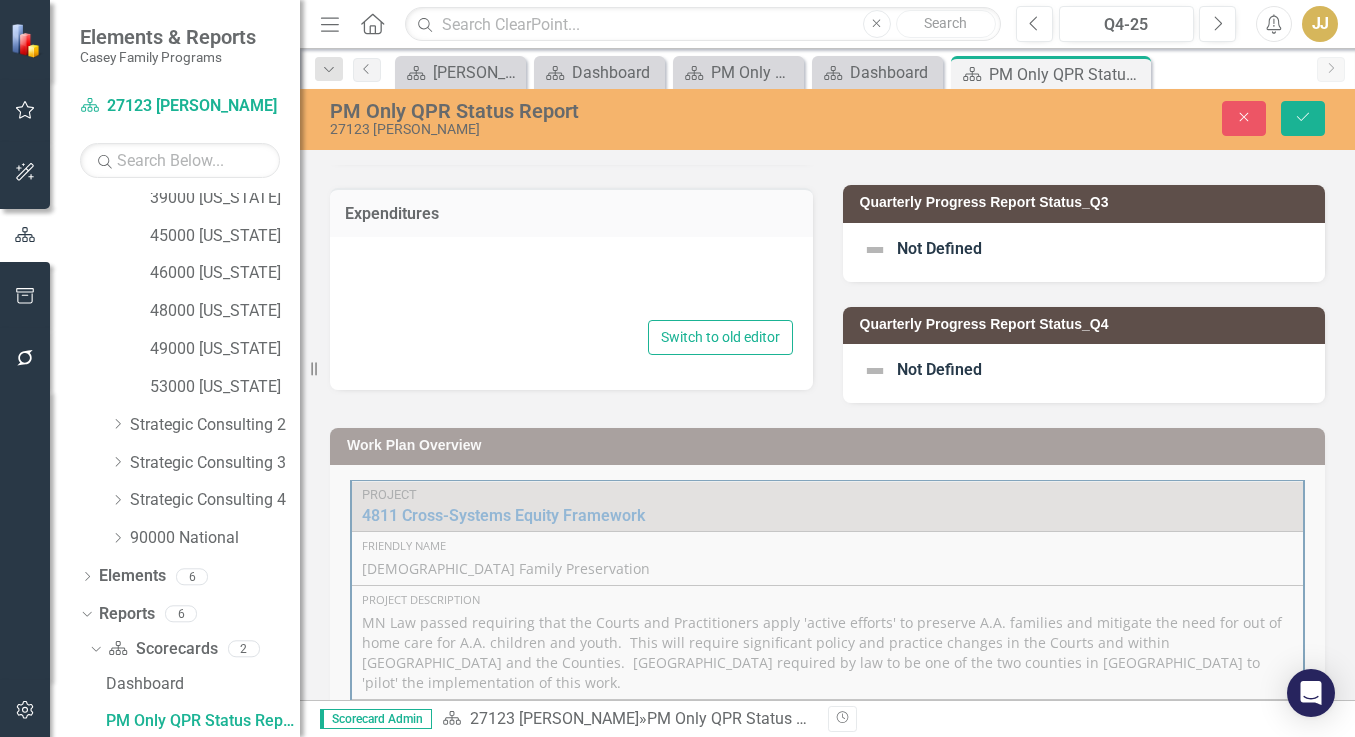 type on "<table style="height: 151.837px;" border="1" width="100%">
<tbody>
<tr style="height: 43.1625px;">
<td style="height: 43.1625px;"><strong>Totals to be distributed to Jurisdiction</strong></td>
<td style="height: 43.1625px;"> <p><strong>Amount: $40,000</strong></p> </td>
</tr>
<tr style="height: 27.1687px;">
<td style="height: 27.1687px;">Q1 Expenditures</td>
<td style="height: 27.1687px;"><span style="color: #676a6c;">Amount entered here</span></td>
</tr>
<tr style="height: 27.1687px;">
<td style="height: 27.1687px;"><span style="color: #676a6c;">Q2 Expenditures</span></td>
<td style="height: 27.1687px;"><span style="color: #676a6c;"><span style="box-sizing: inherit; word-break: inherit;">Amount entered here</span></span></td>
</tr>
<tr style="height: 27.1687px;">
<td style="height: 27.1687px;"><span style="color: #676a6c;">Q3 Expenditures</span></td>
<td style="height: 27.1687px;"><span style="color: #676a6c;">Amount entered here</span></td>
</tr> ..." 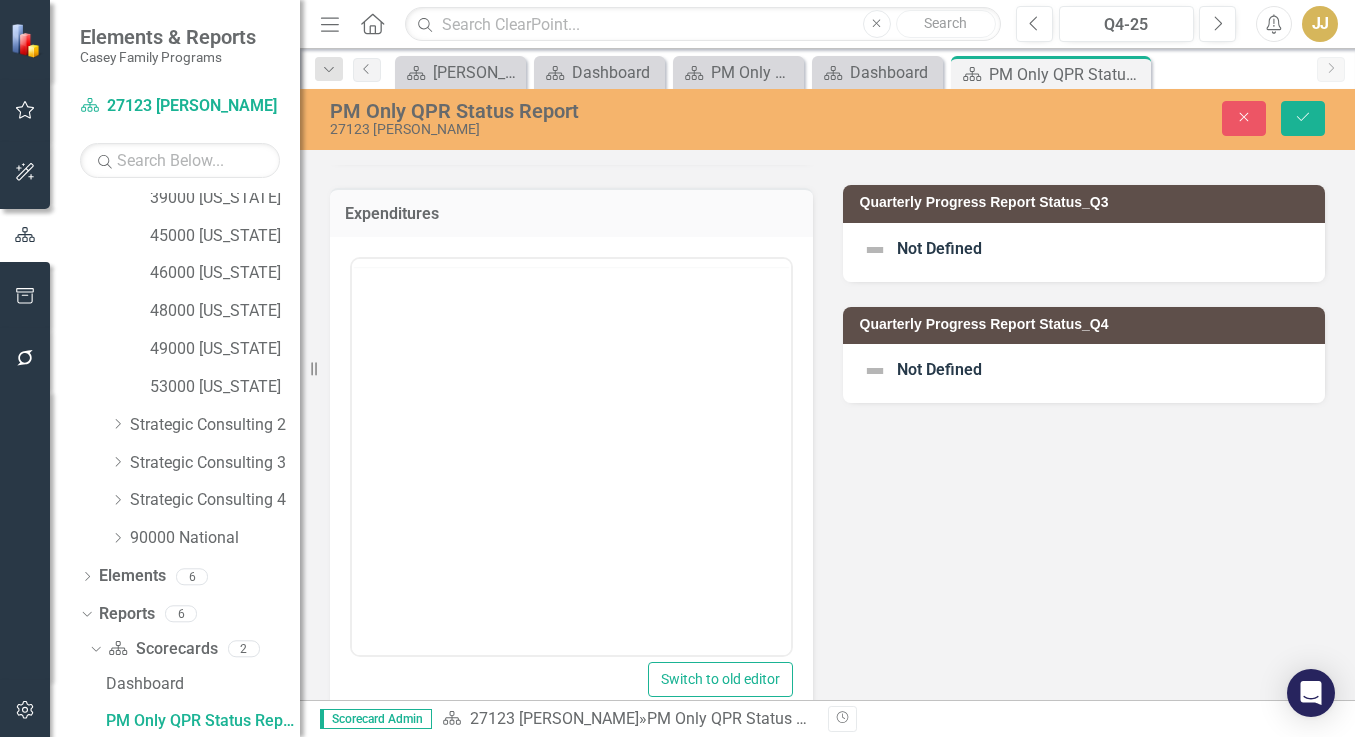 scroll, scrollTop: 0, scrollLeft: 0, axis: both 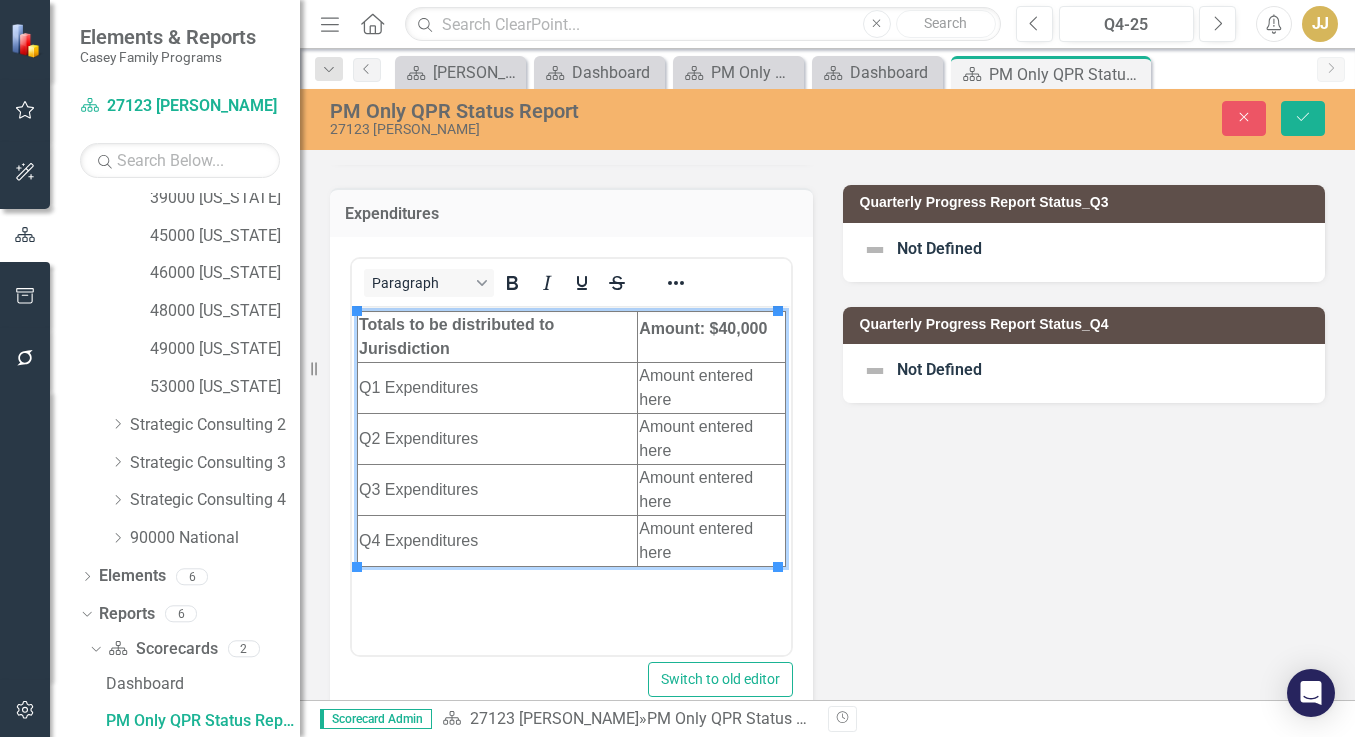 click on "Amount entered here" at bounding box center [712, 387] 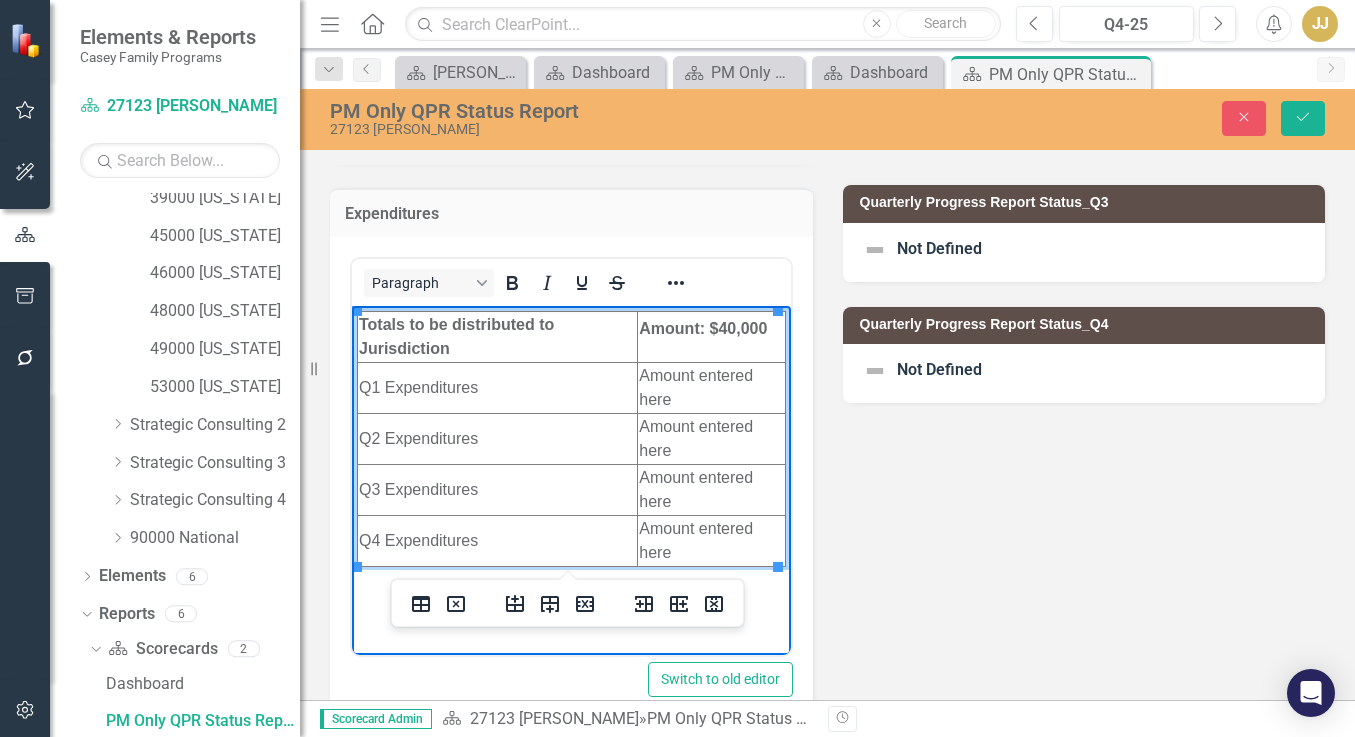 click on "Amount entered here" at bounding box center (712, 387) 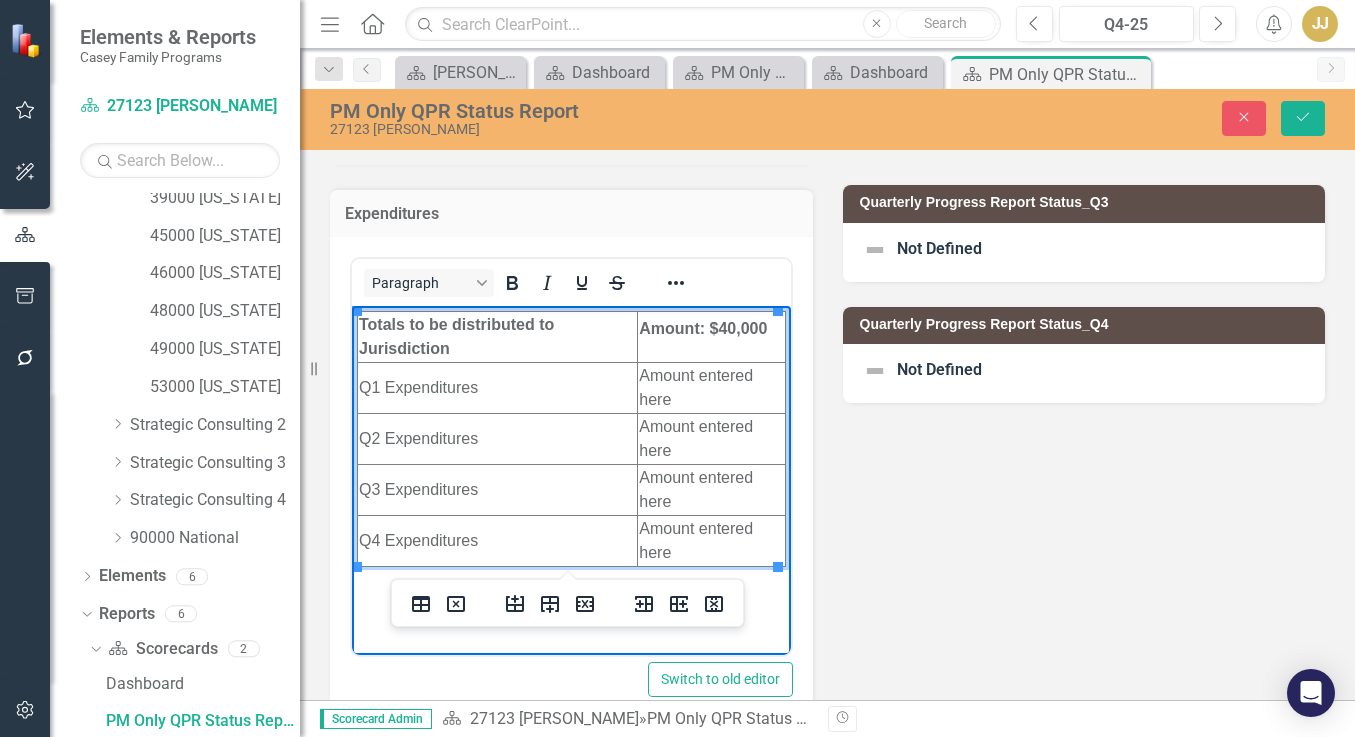 click on "Amount entered here" at bounding box center (712, 387) 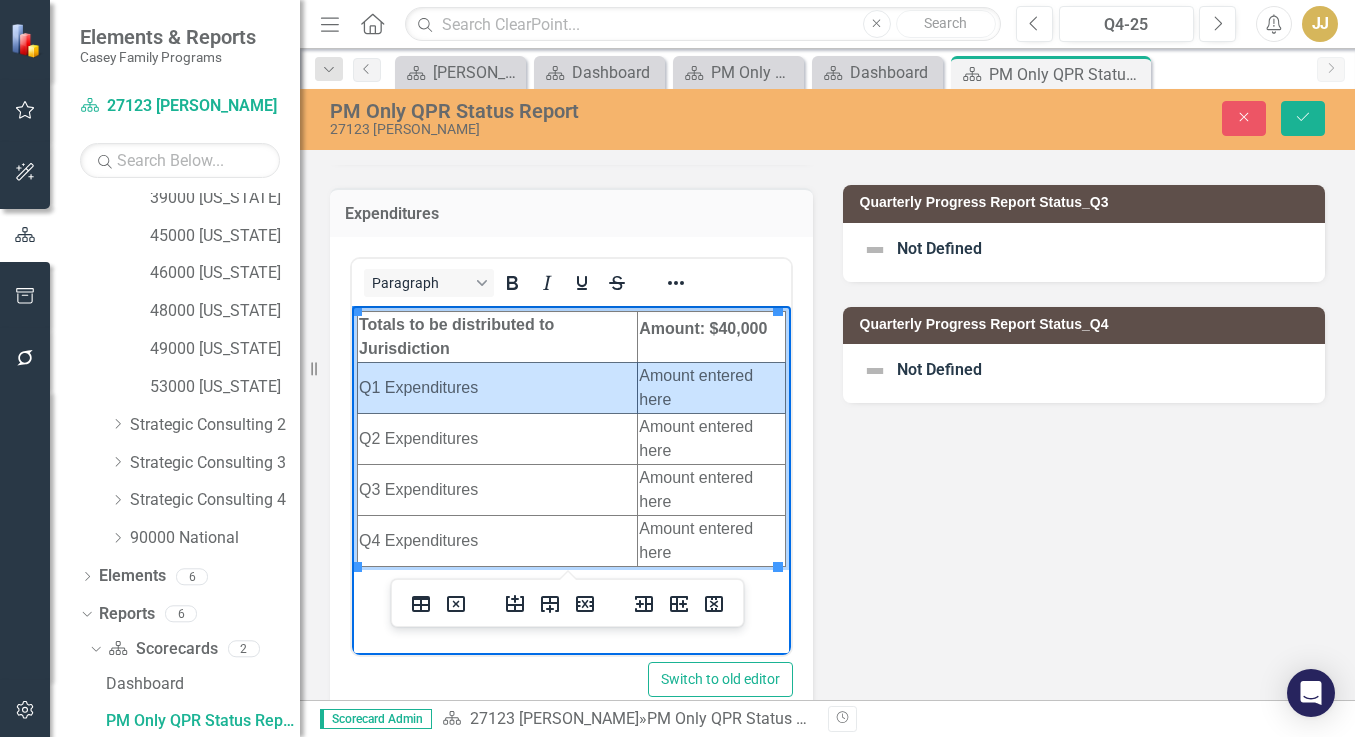 drag, startPoint x: 710, startPoint y: 387, endPoint x: 626, endPoint y: 377, distance: 84.59315 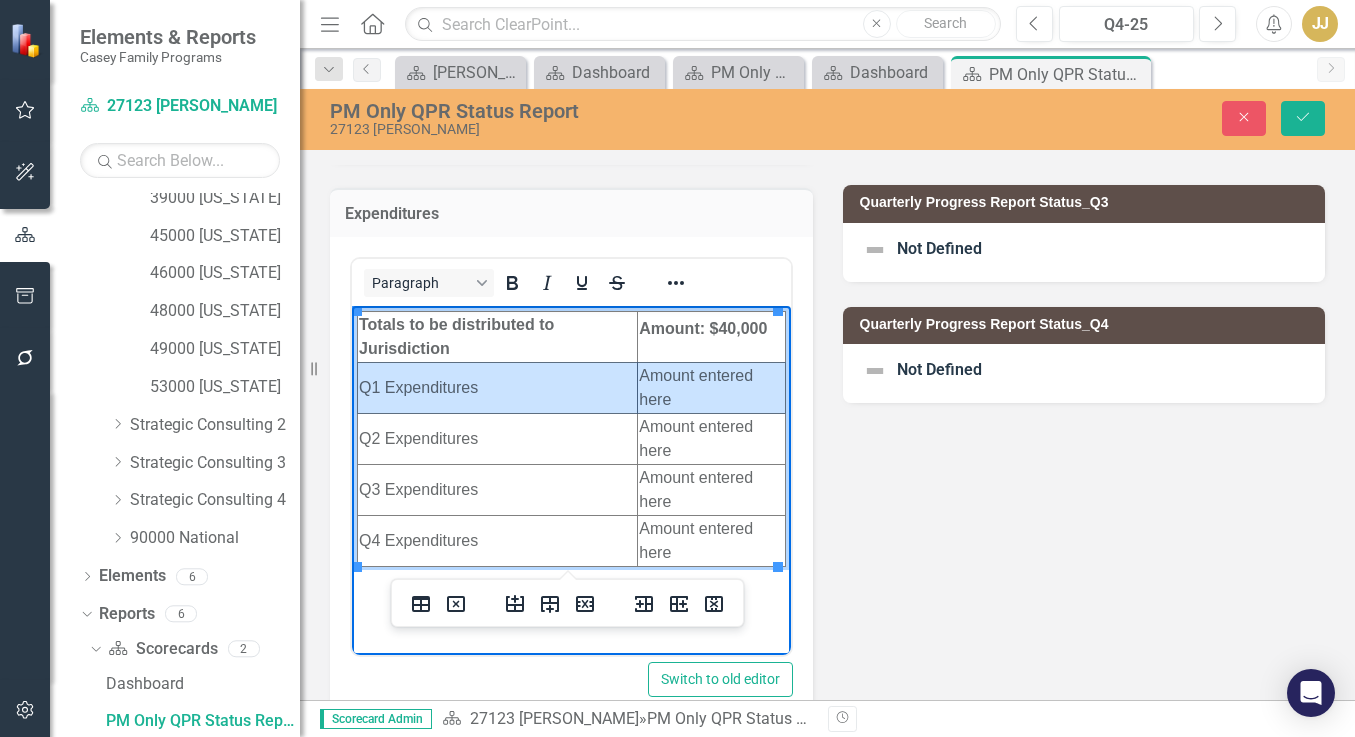 click on "Q1 Expenditures Amount entered here" at bounding box center [572, 387] 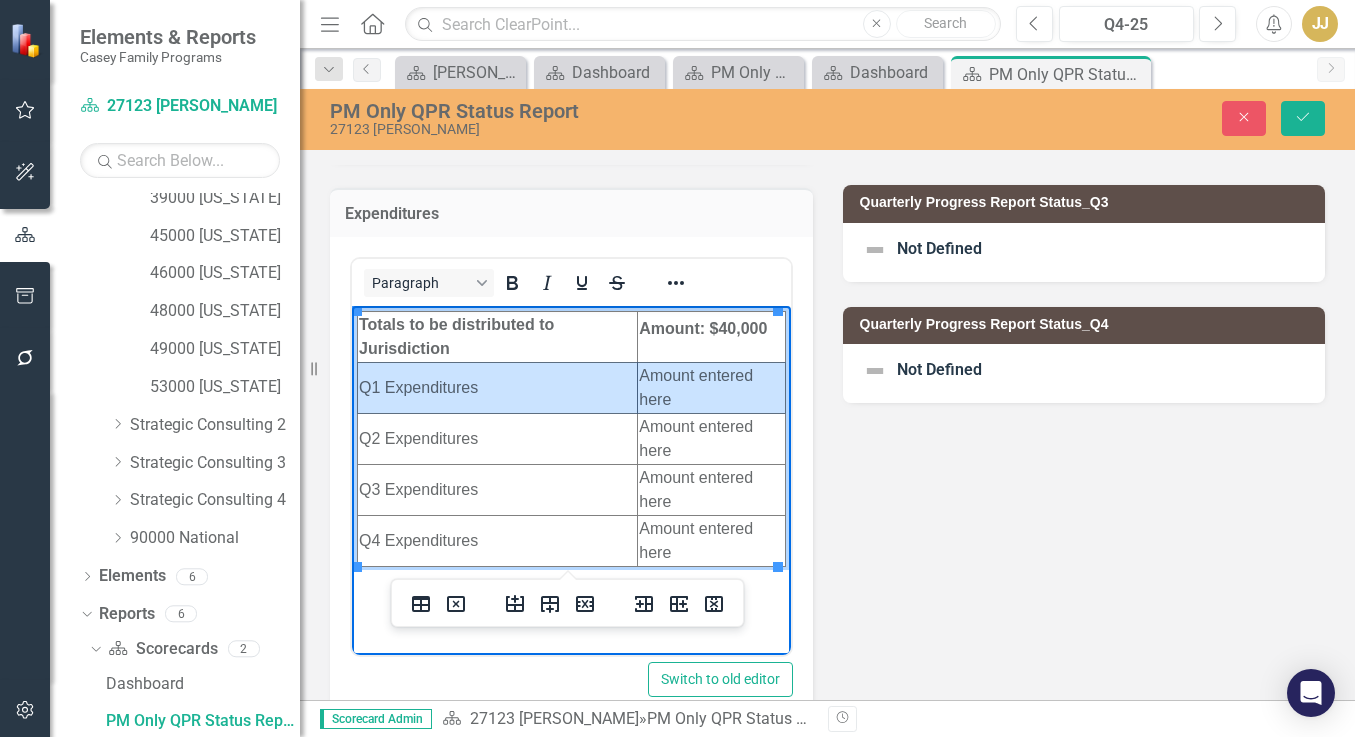 click on "Amount entered here" at bounding box center [712, 387] 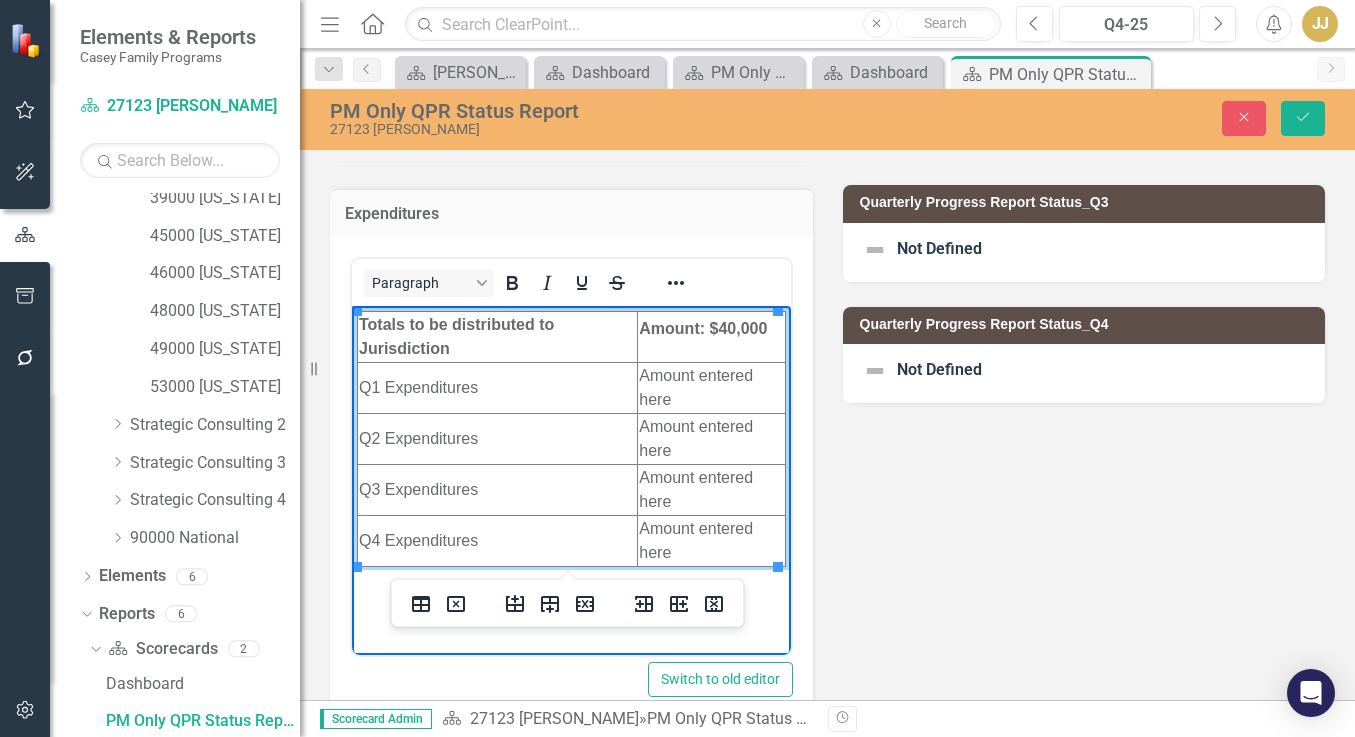 click on "Amount entered here" at bounding box center (712, 387) 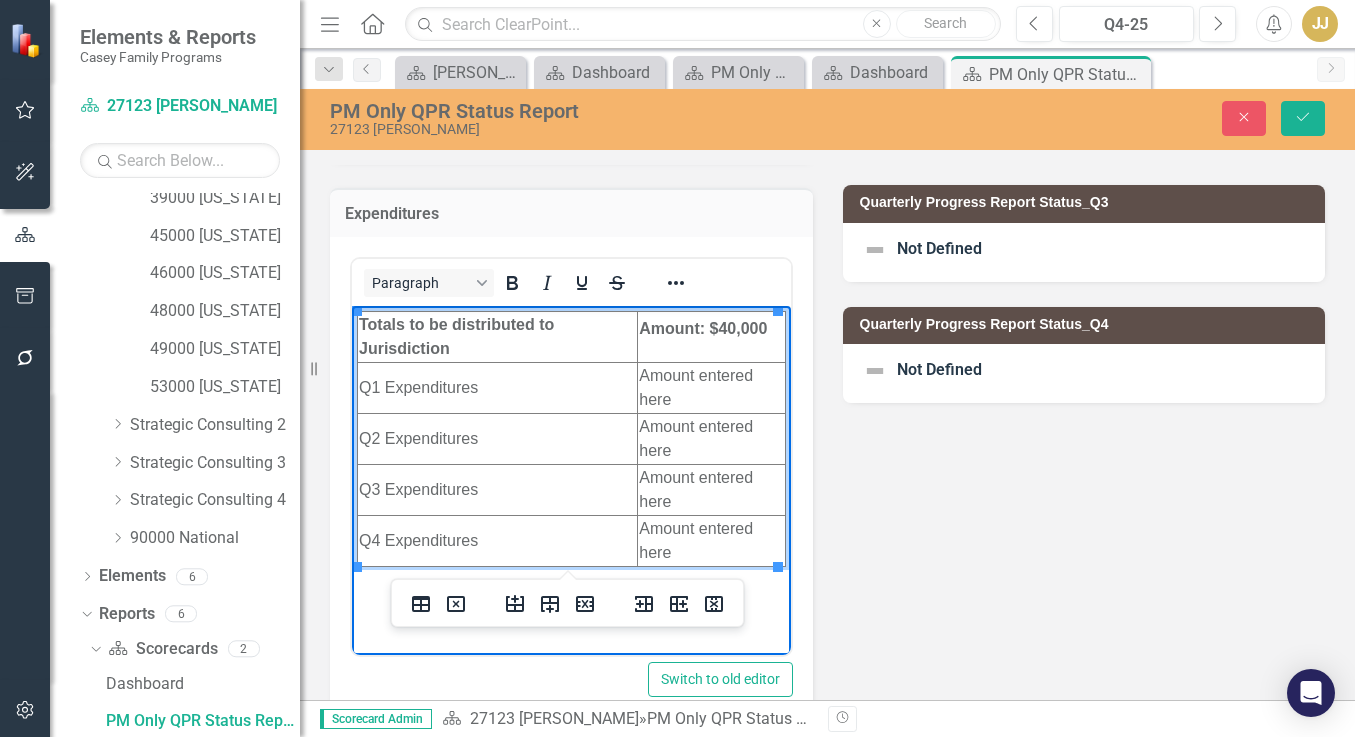 click on "Amount entered here" at bounding box center [712, 387] 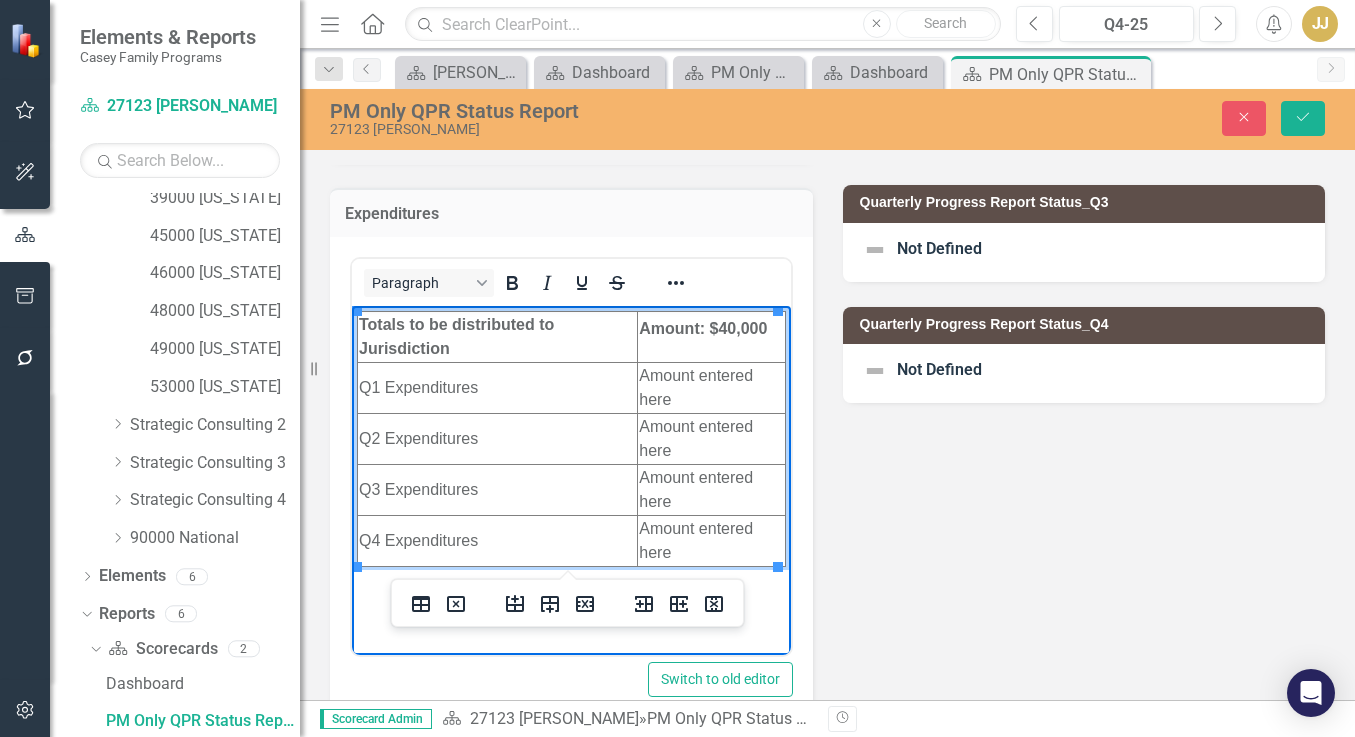 click on "Amount entered here" at bounding box center [712, 387] 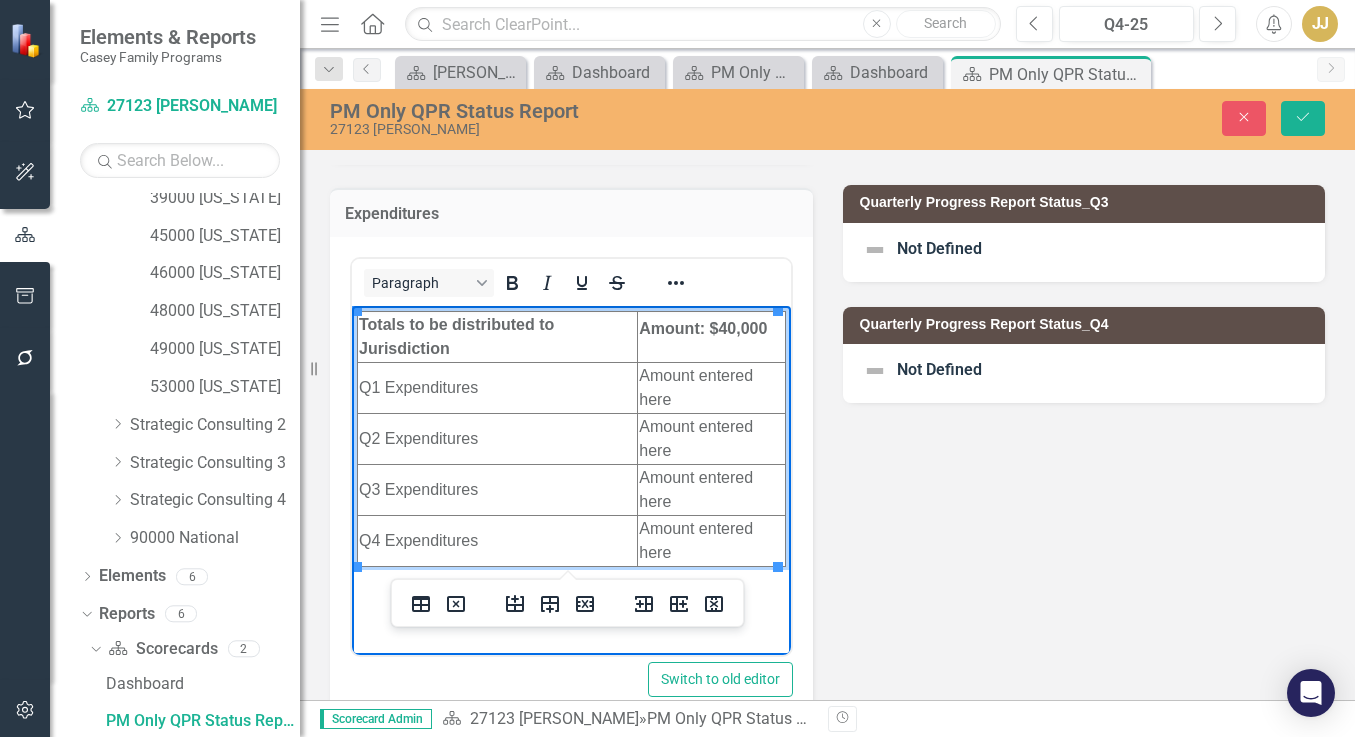 type 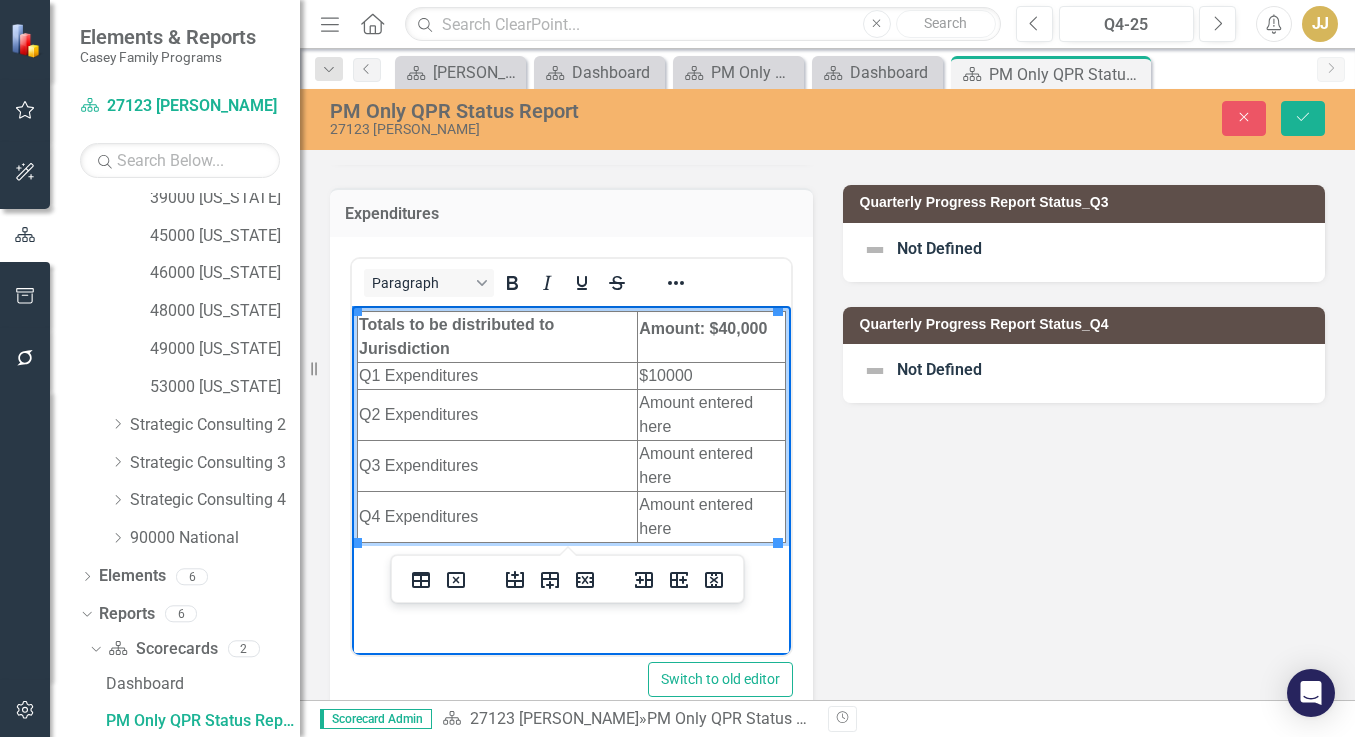 click on "Amount entered here" at bounding box center (712, 414) 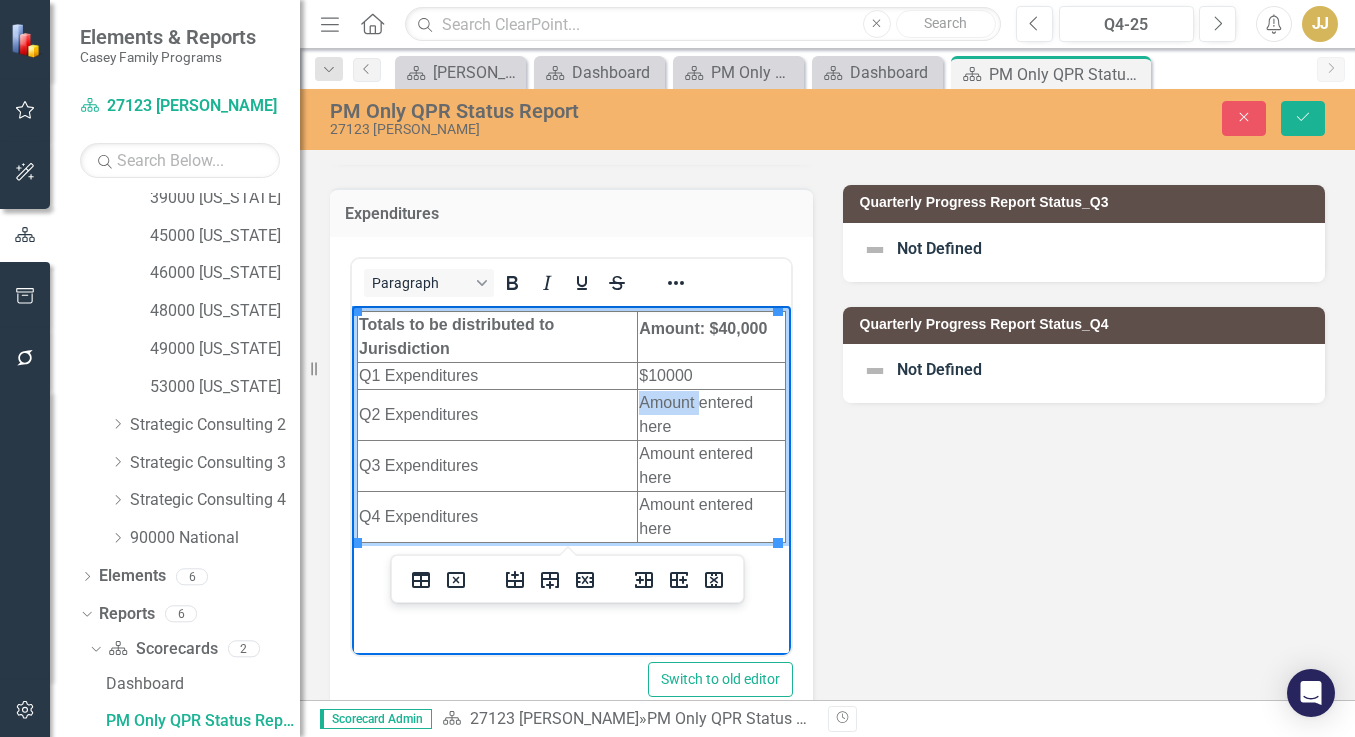 click on "Amount entered here" at bounding box center [712, 414] 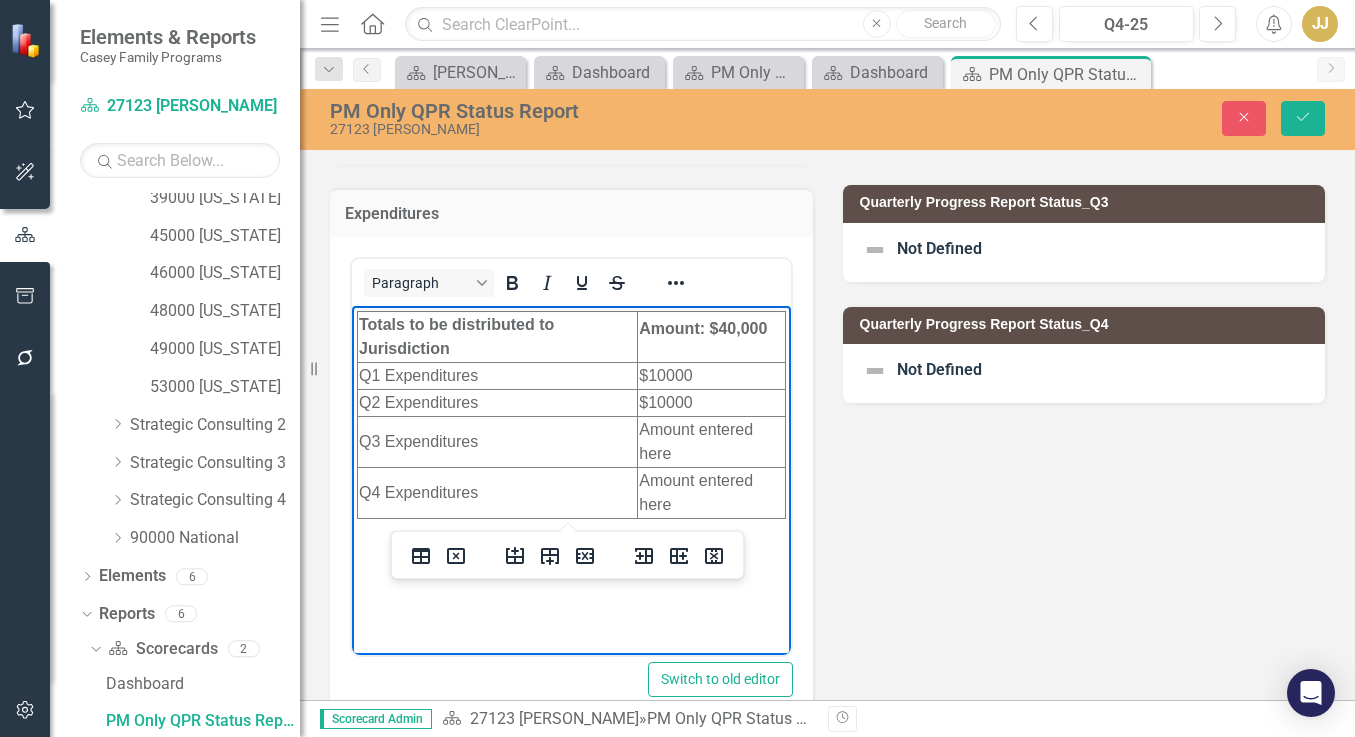 click on "CFP Initiative Lead [PERSON_NAME] Is the Jurisdiction receiving funds directly?  Yes Expenditures Paragraph Switch to old editor Quarterly Progress Report Status_Q1 Final Quarterly Progress Report Status_Q2 Not Defined Quarterly Progress Report Status_Q3 Not Defined Quarterly Progress Report Status_Q4 Not Defined" at bounding box center (827, 324) 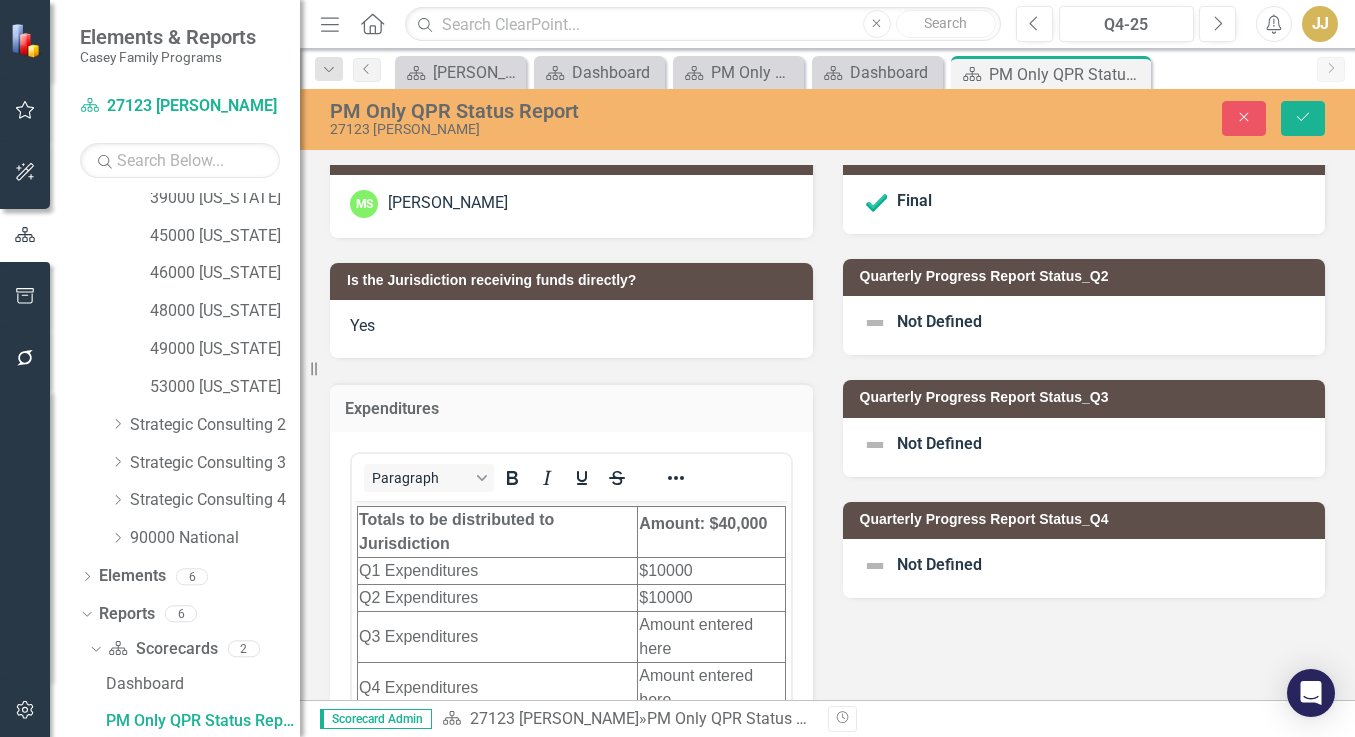 scroll, scrollTop: 27, scrollLeft: 0, axis: vertical 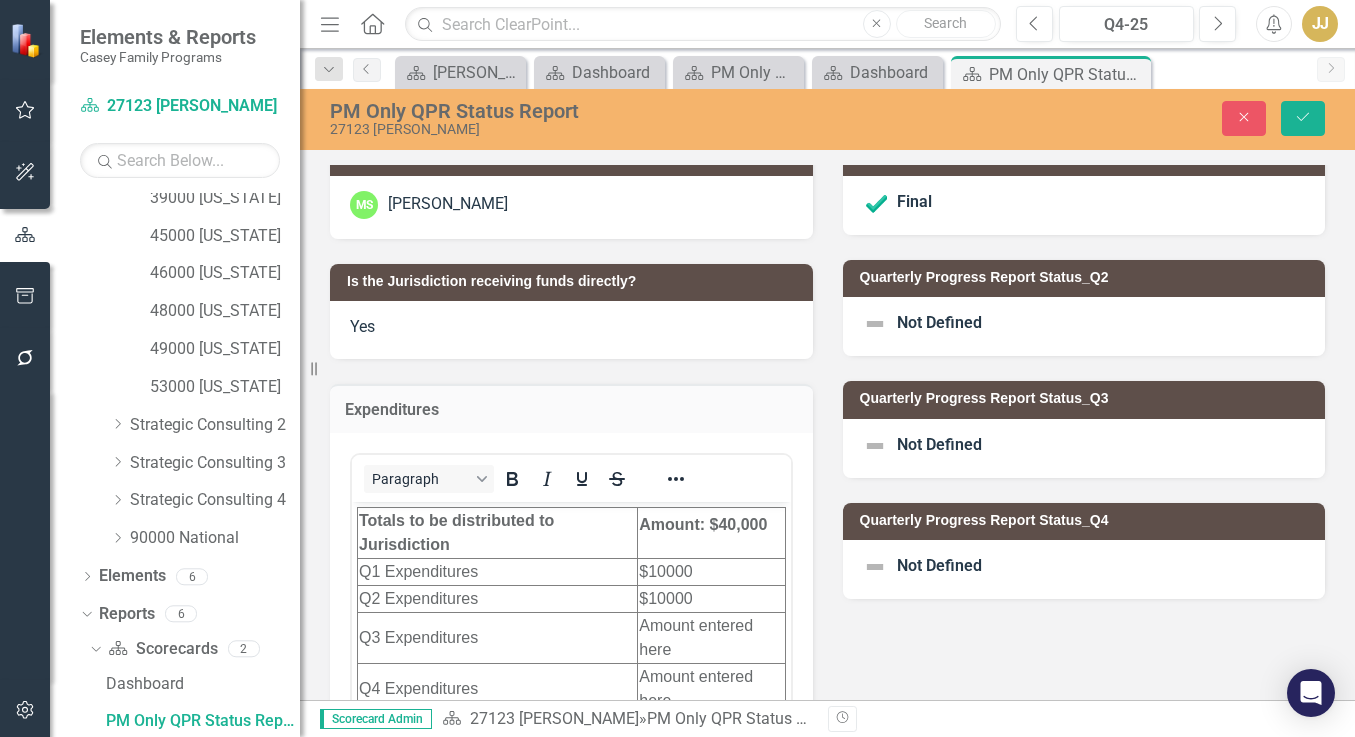 click on "Not Defined" at bounding box center [939, 322] 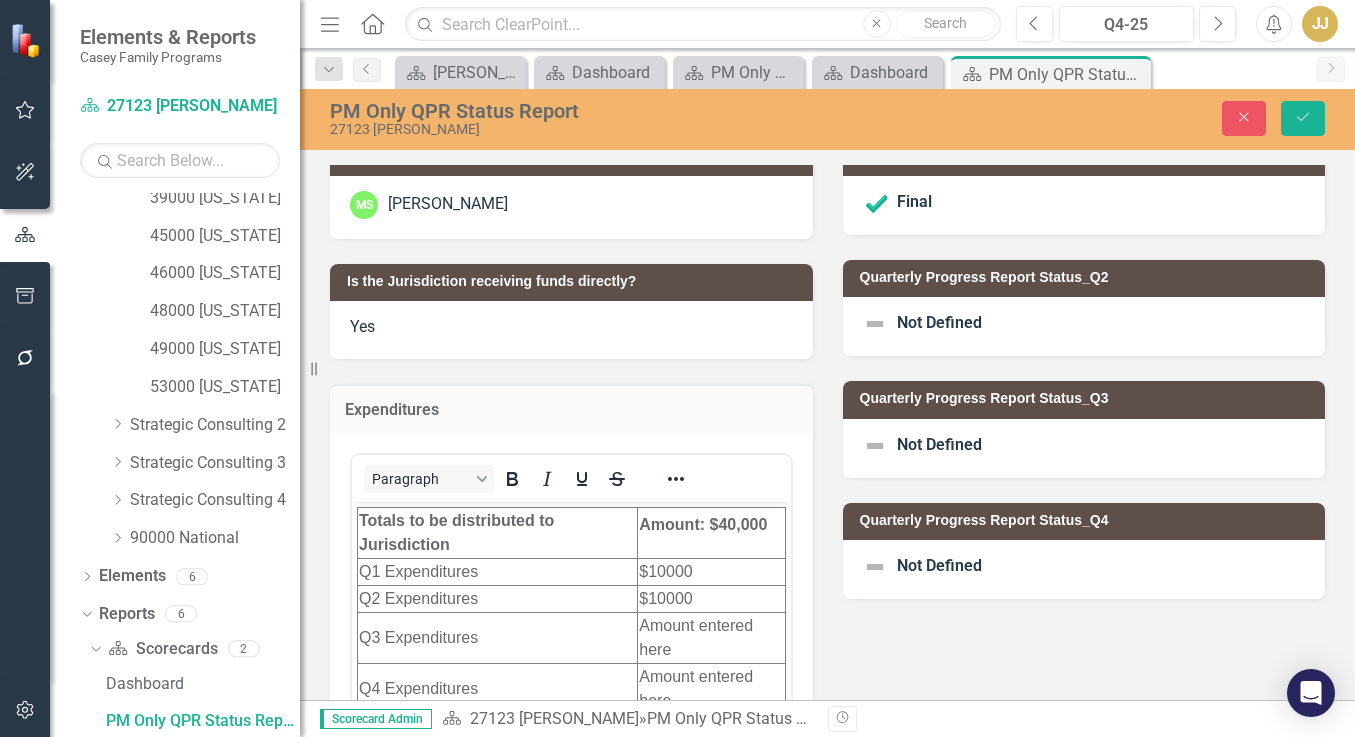 click on "Not Defined" at bounding box center [939, 322] 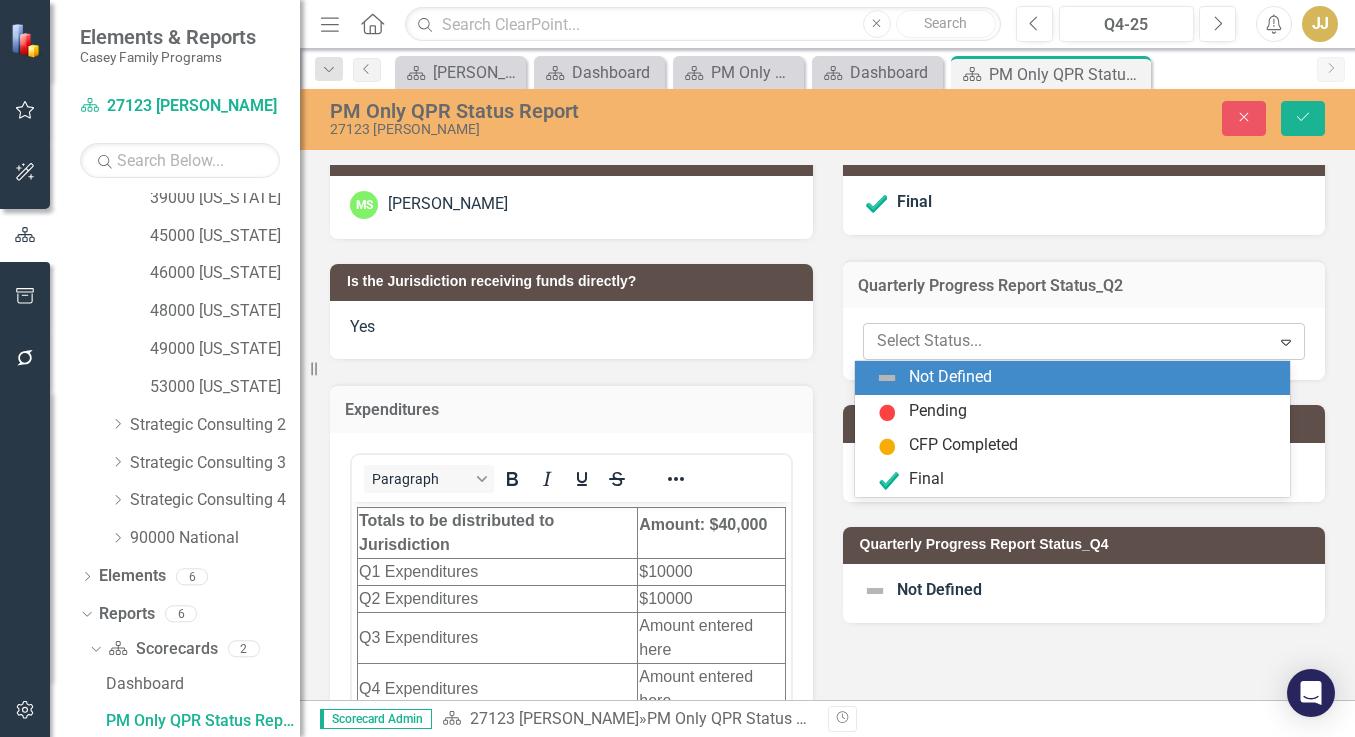 click at bounding box center (1067, 341) 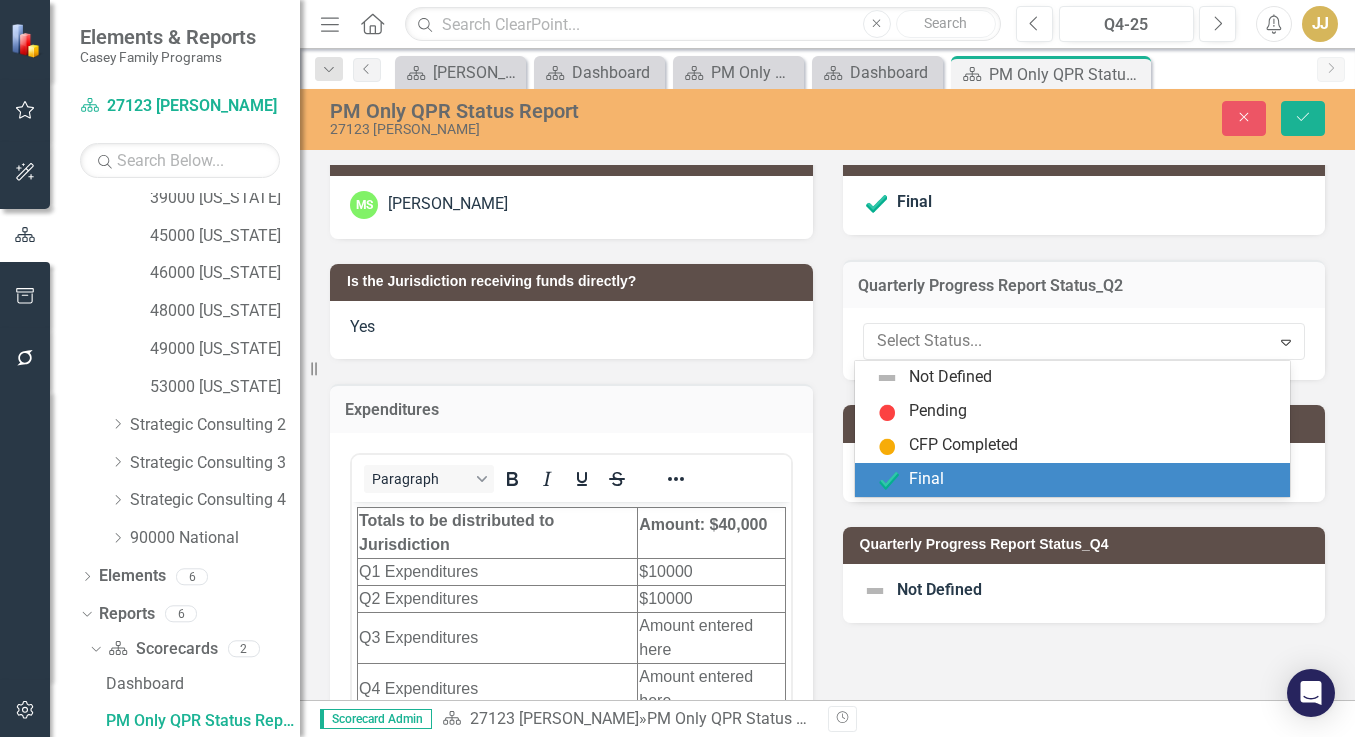click on "Final" at bounding box center (1076, 480) 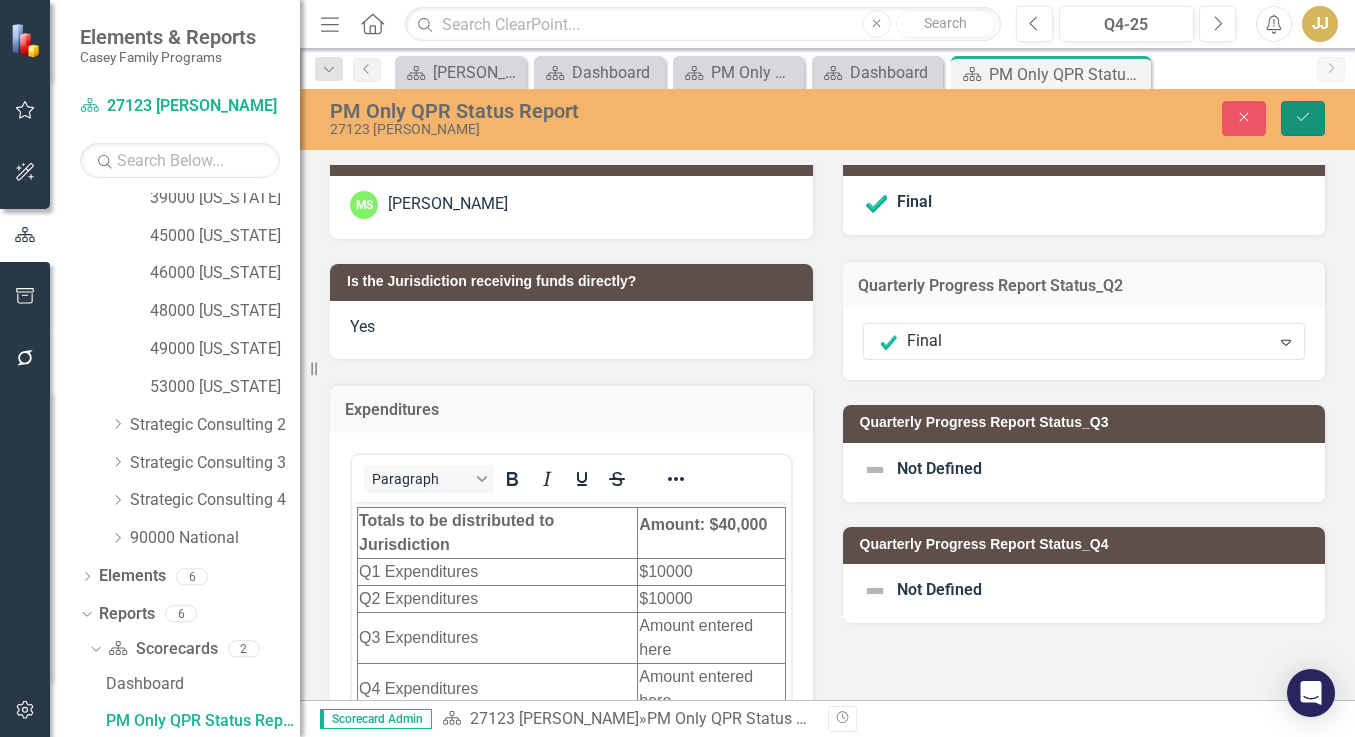 click on "Save" at bounding box center (1303, 118) 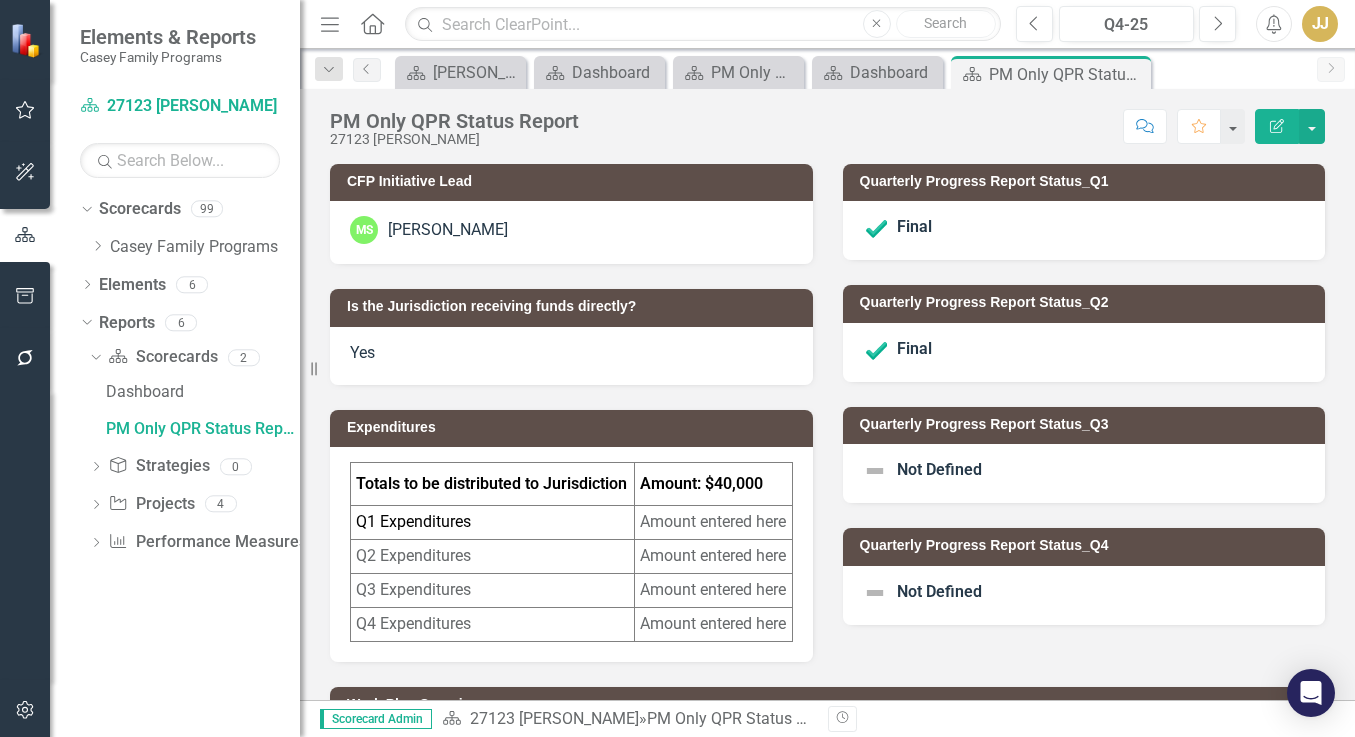 scroll, scrollTop: 0, scrollLeft: 0, axis: both 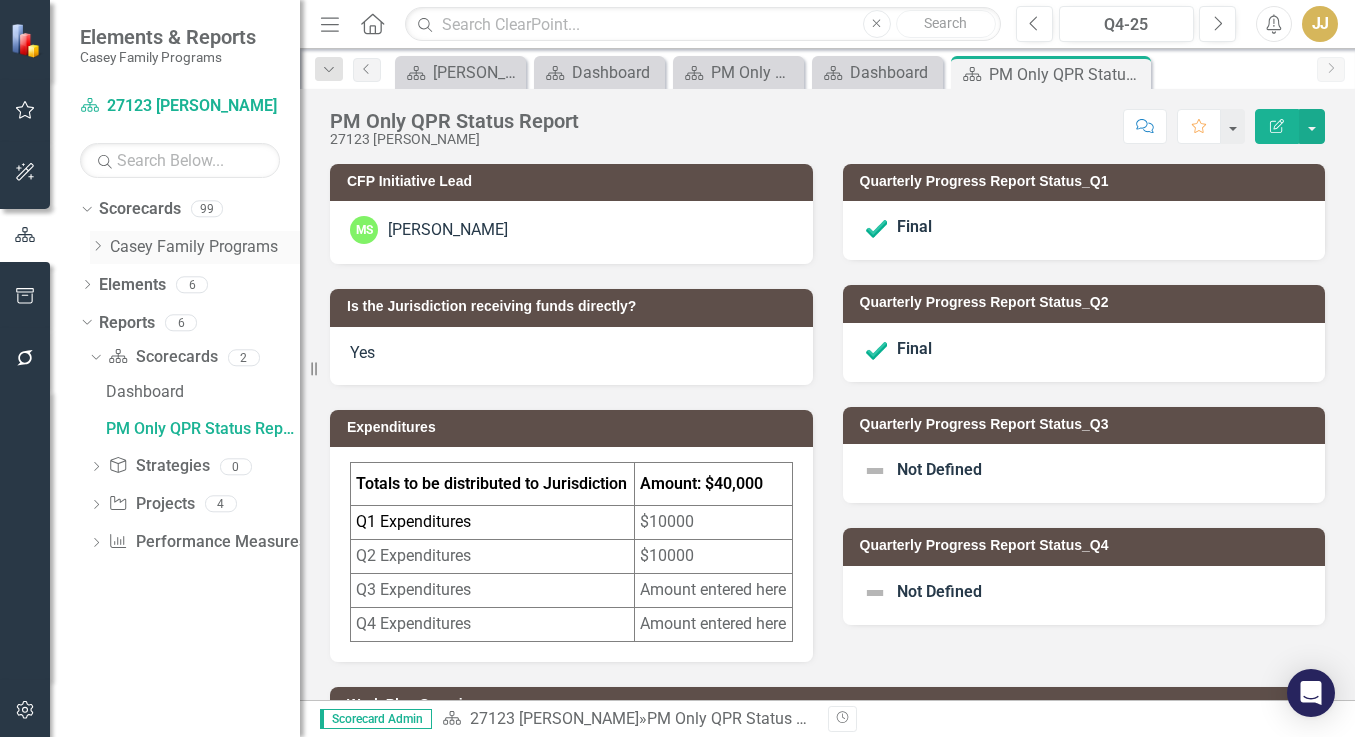 click on "Dropdown" 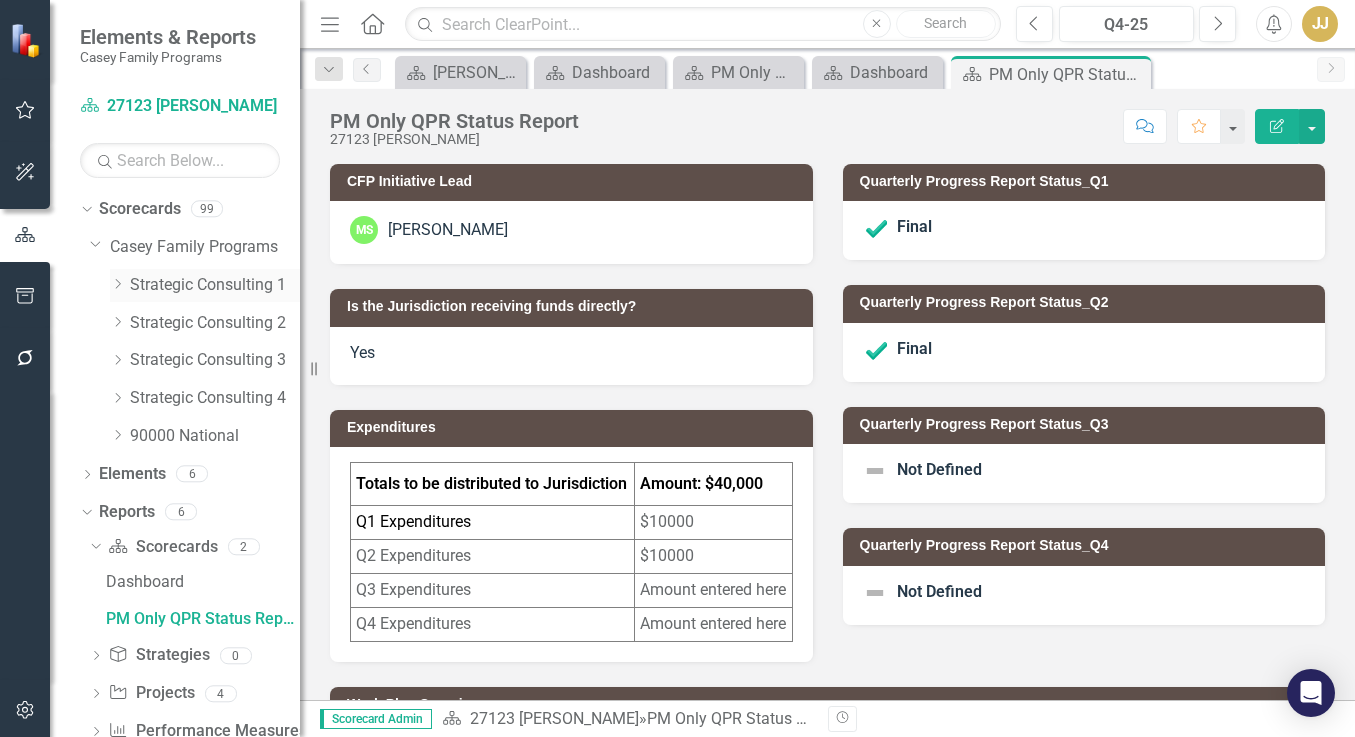 click on "Dropdown Strategic Consulting 1" at bounding box center [205, 285] 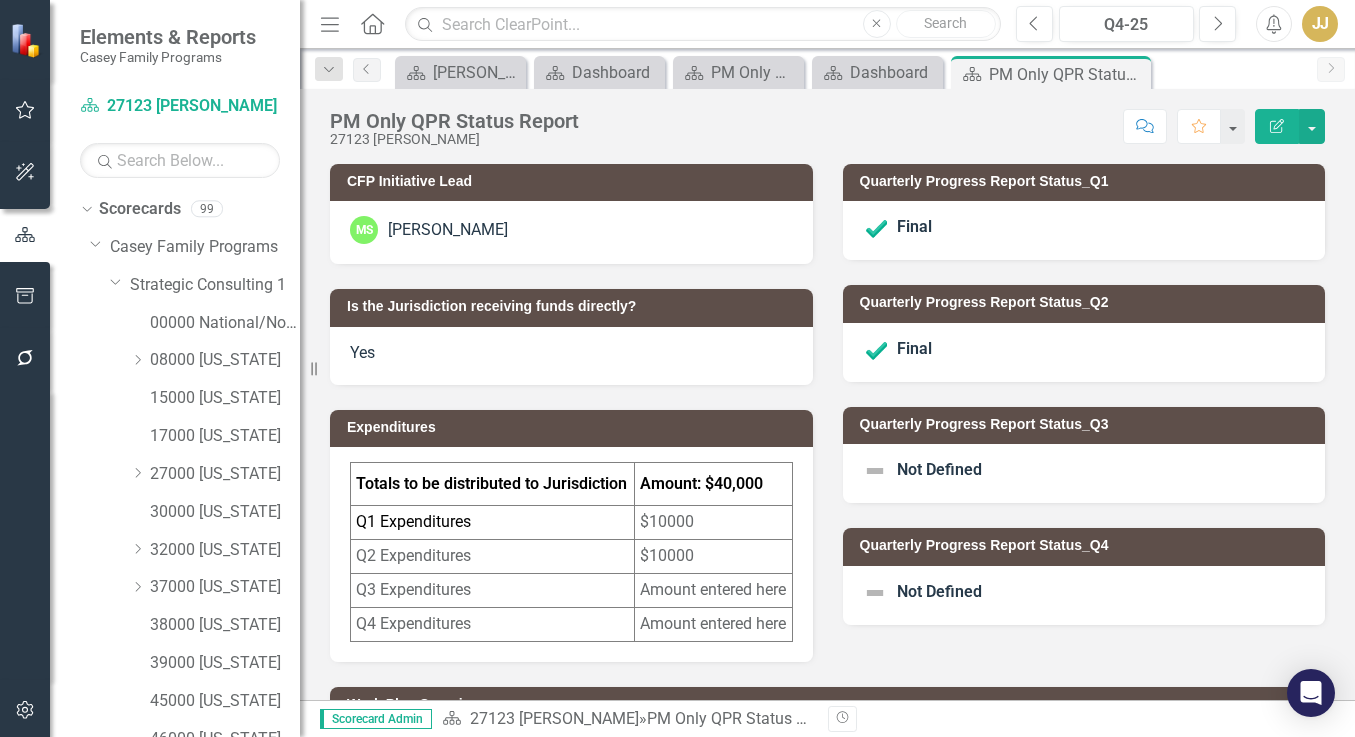 scroll, scrollTop: 61, scrollLeft: 0, axis: vertical 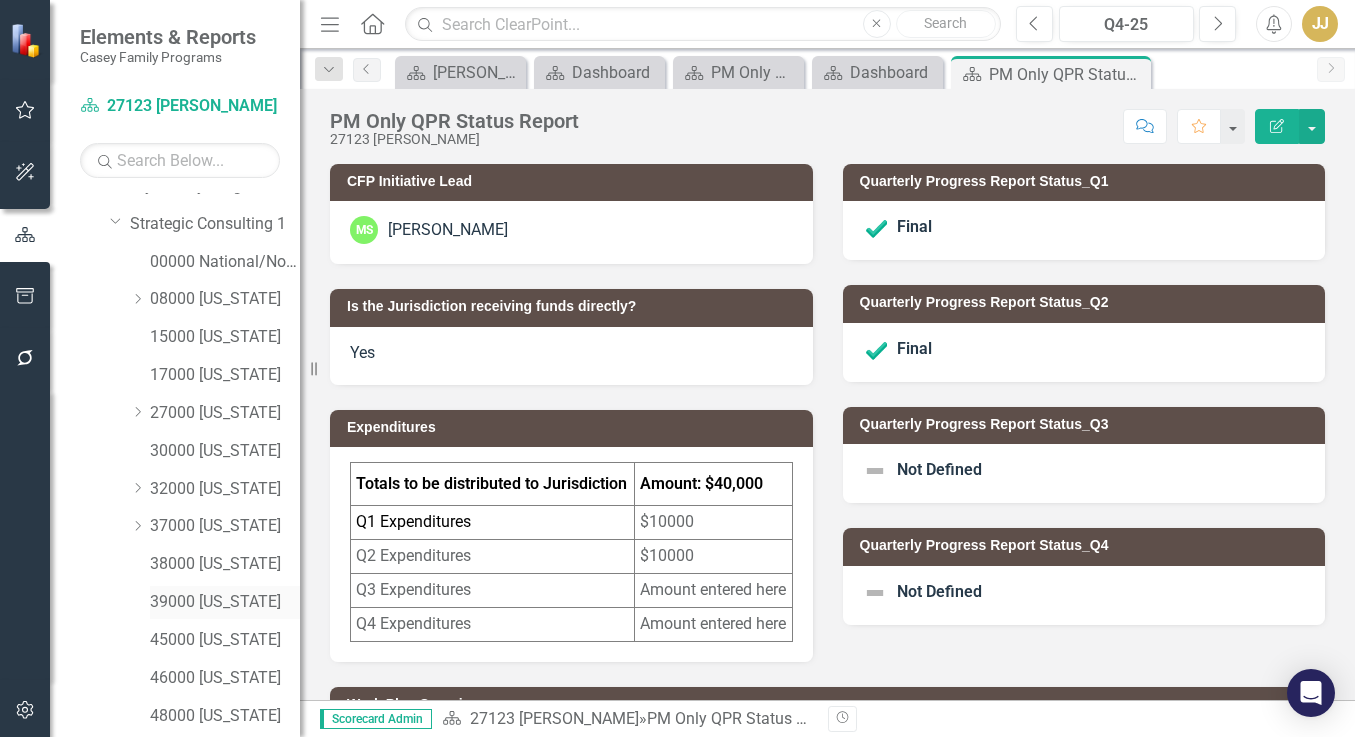 click on "39000 [US_STATE]" at bounding box center [225, 602] 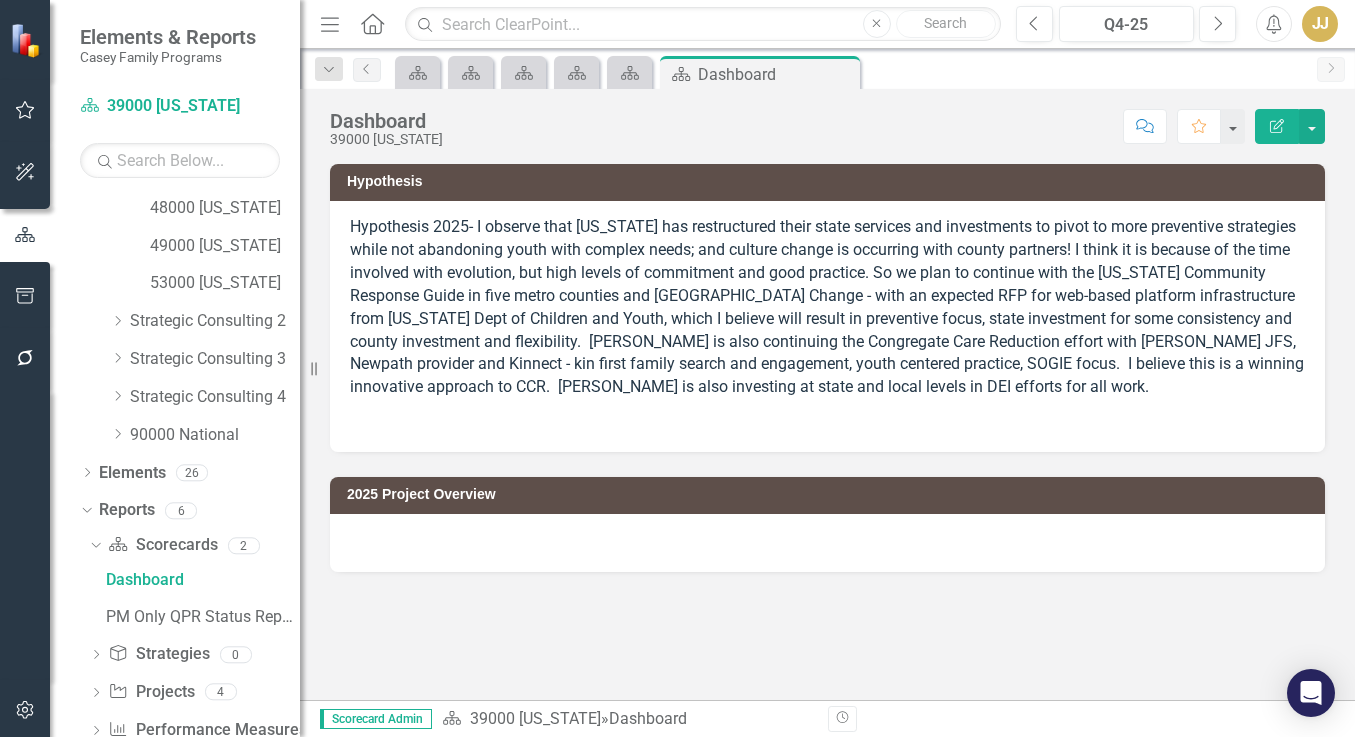 scroll, scrollTop: 614, scrollLeft: 0, axis: vertical 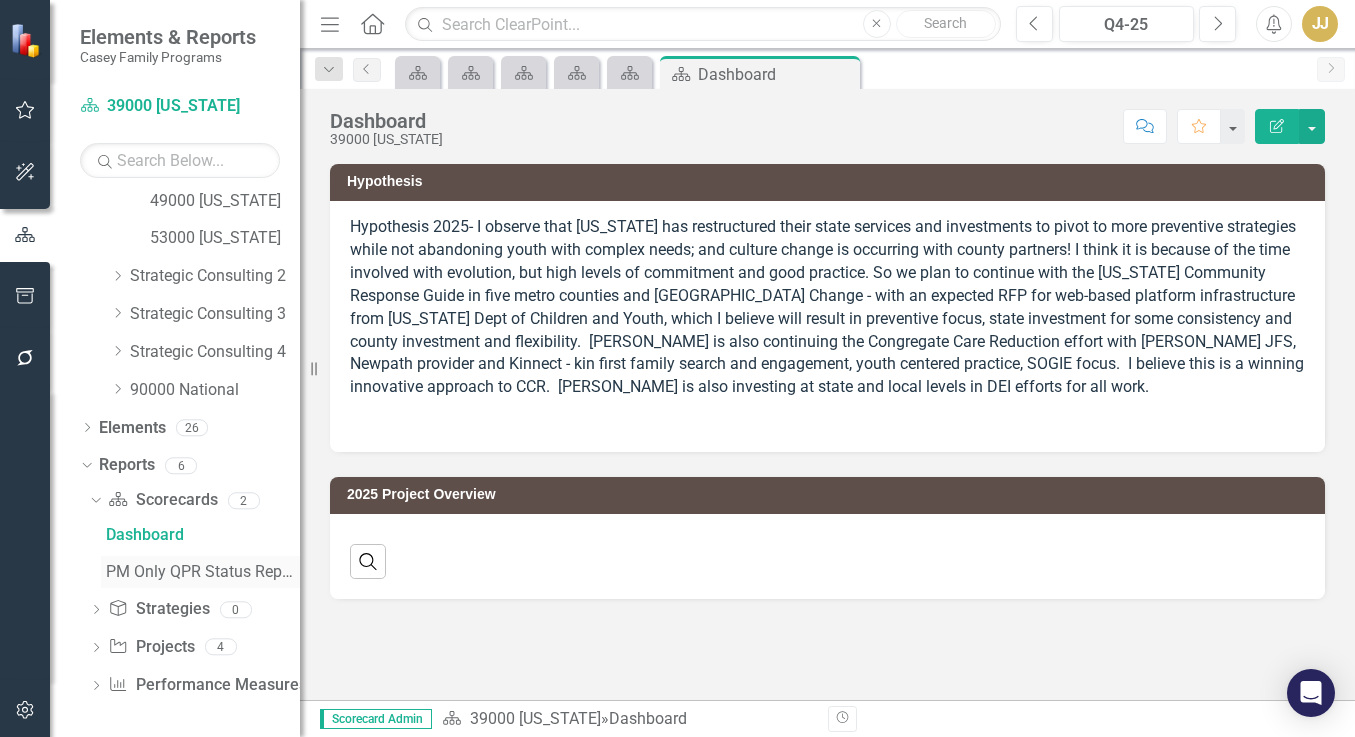 click on "PM Only QPR Status Report" at bounding box center [203, 572] 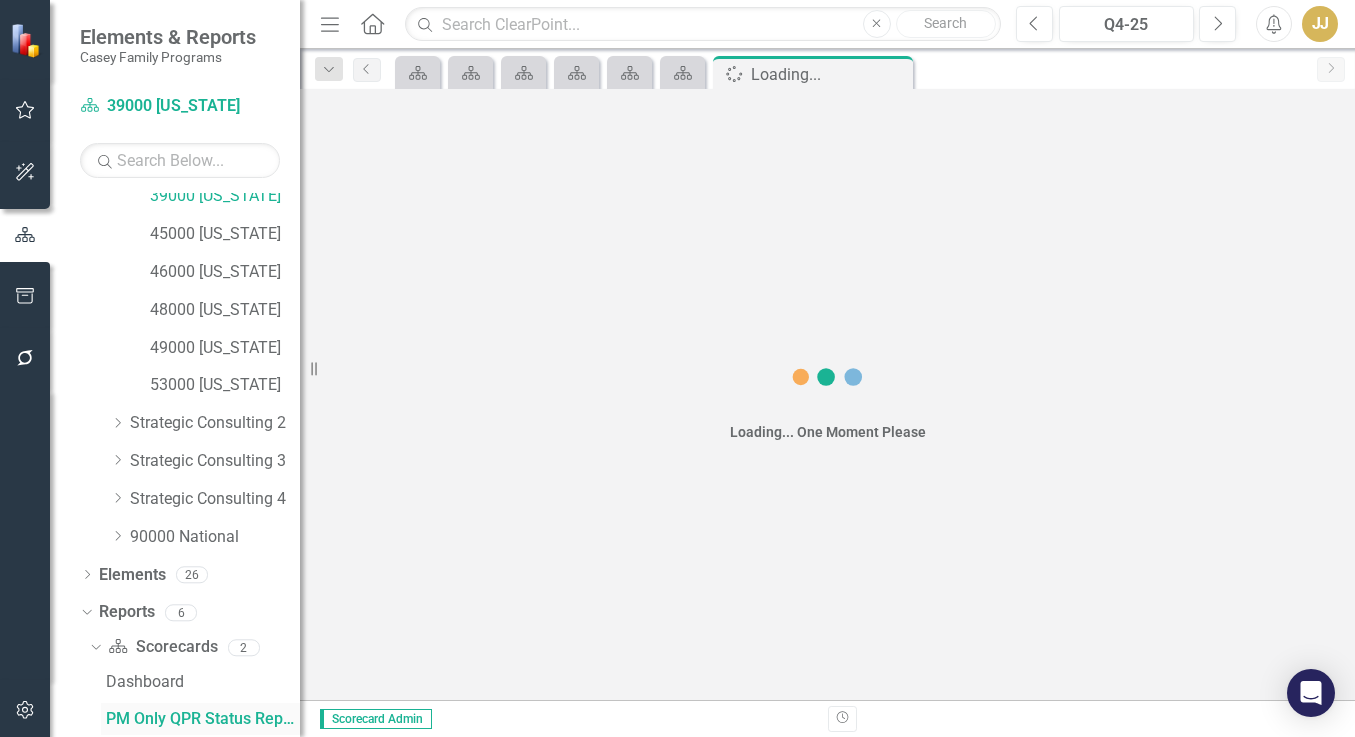 scroll, scrollTop: 465, scrollLeft: 0, axis: vertical 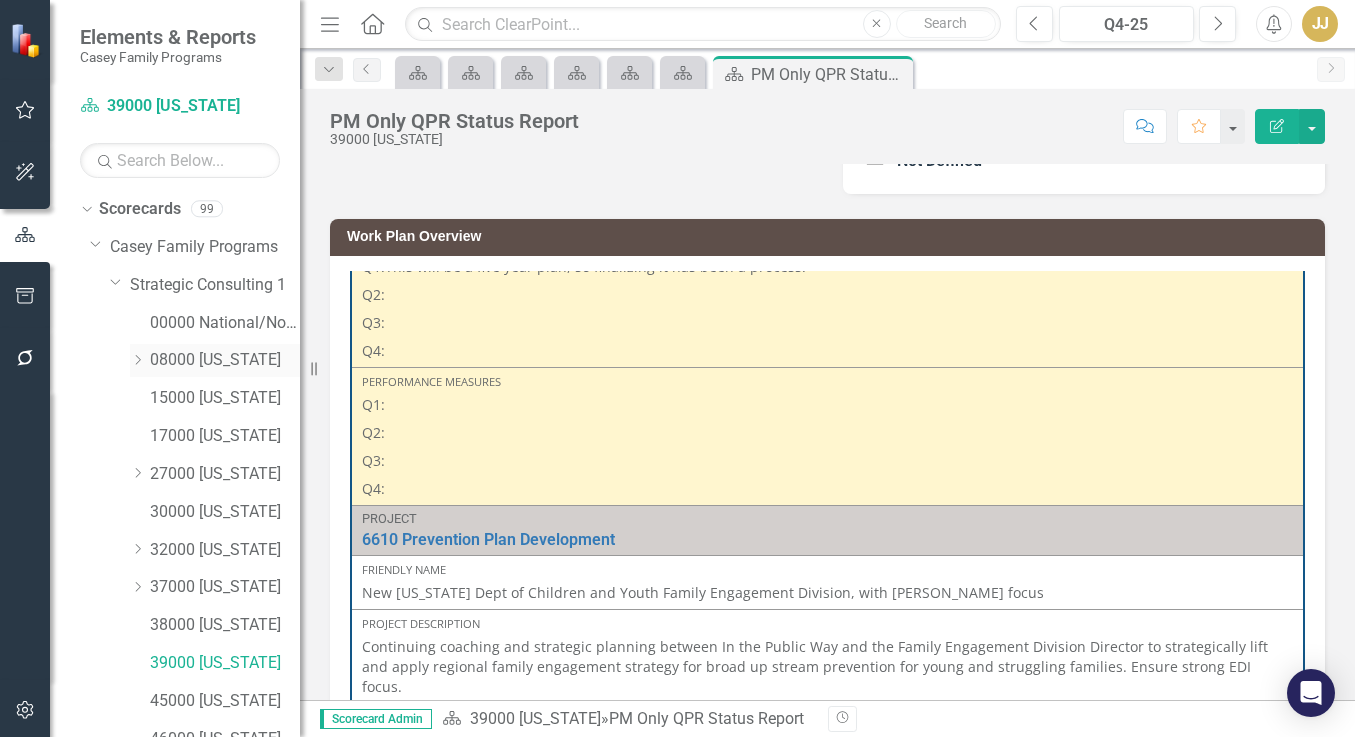 click on "08000 [US_STATE]" at bounding box center (225, 360) 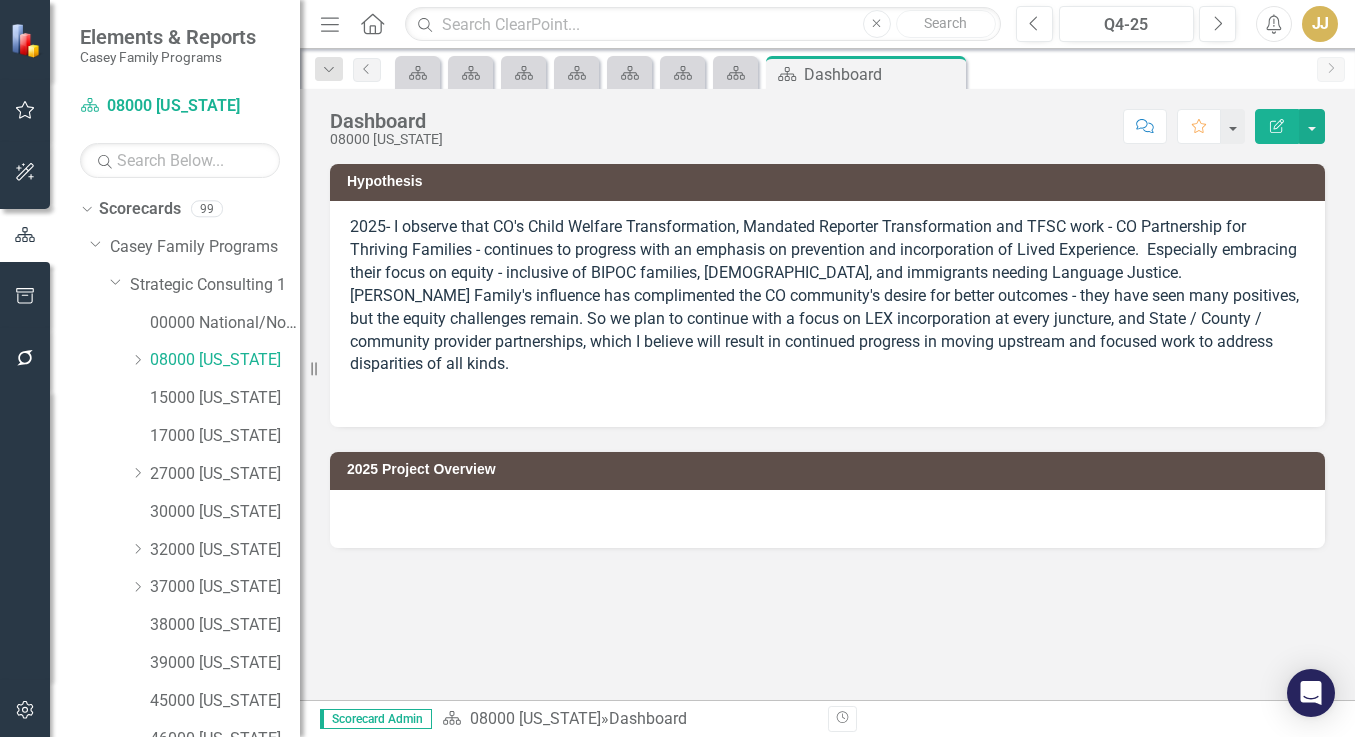 scroll, scrollTop: 149, scrollLeft: 0, axis: vertical 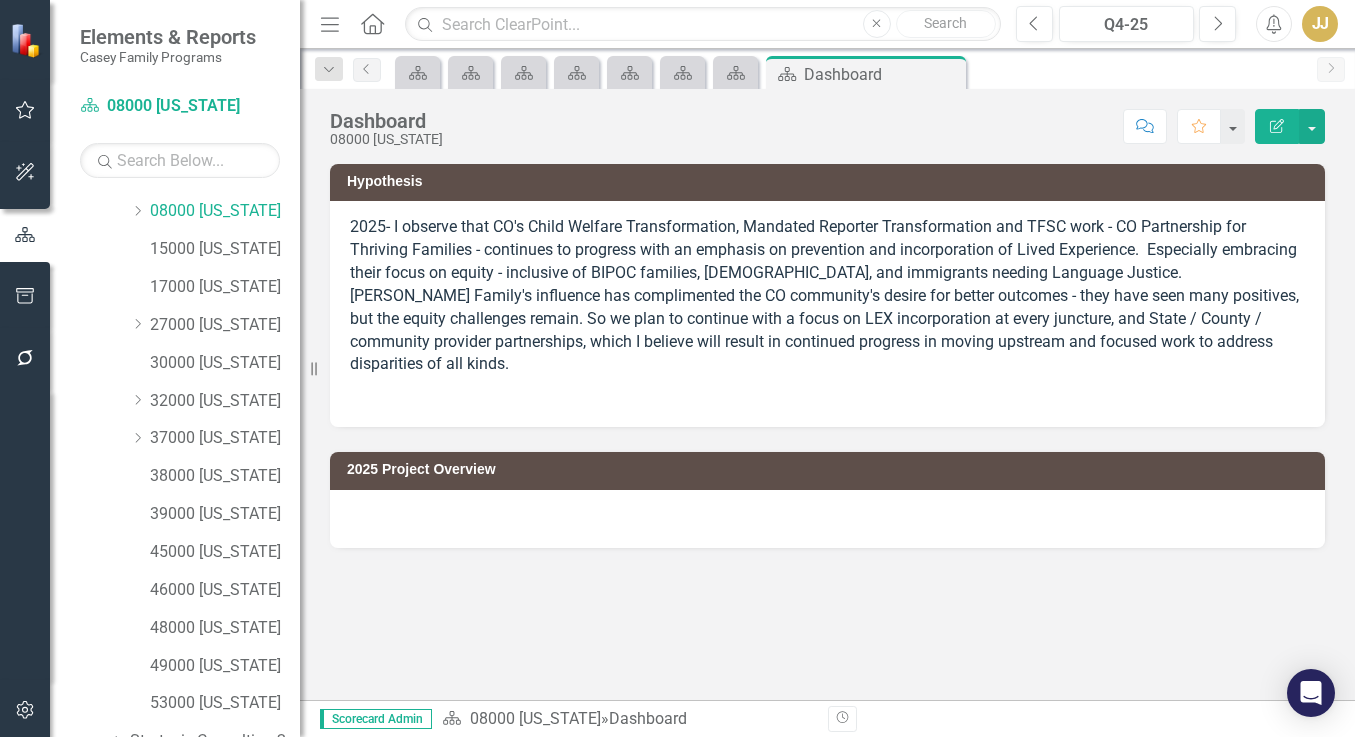 click on "Dropdown [PERSON_NAME] Family Programs Dropdown Strategic Consulting 1 00000 National/No Jurisdiction (SC1) Dropdown 08000 [US_STATE] 08013 [GEOGRAPHIC_DATA] 15000 [US_STATE] 17000 [US_STATE] Dropdown 27000 [US_STATE] [GEOGRAPHIC_DATA] [GEOGRAPHIC_DATA] 27053 [GEOGRAPHIC_DATA] 30000 [US_STATE] Dropdown 32000 [US_STATE] 32003 [PERSON_NAME] 32031 Washoe Dropdown 37000 [US_STATE][GEOGRAPHIC_DATA] [GEOGRAPHIC_DATA] 37081 [GEOGRAPHIC_DATA] [GEOGRAPHIC_DATA] [GEOGRAPHIC_DATA] [GEOGRAPHIC_DATA] [US_STATE][GEOGRAPHIC_DATA][US_STATE][US_STATE][US_STATE][US_STATE][US_STATE] 53000 [US_STATE] Dropdown Strategic Consulting 2 00000 National/No Jurisdiction (SC2) Dropdown 06000 [US_STATE] 06001 [GEOGRAPHIC_DATA] 06037 [GEOGRAPHIC_DATA] 06059 Orange 06065 [GEOGRAPHIC_DATA] 06067 [GEOGRAPHIC_DATA] 06071 [GEOGRAPHIC_DATA] 06073 [GEOGRAPHIC_DATA] 06075 [GEOGRAPHIC_DATA] 06085 [GEOGRAPHIC_DATA][PERSON_NAME] 06111 [GEOGRAPHIC_DATA] 11001 [US_STATE][GEOGRAPHIC_DATA][US_STATE][US_STATE][US_STATE][US_STATE][US_STATE] 72000 [US_STATE] 78000 [GEOGRAPHIC_DATA] Dropdown Strategic Consulting 3 00000 National/No Jurisdiction (SC3) 02000 [US_STATE] Dropdown" at bounding box center [195, 479] 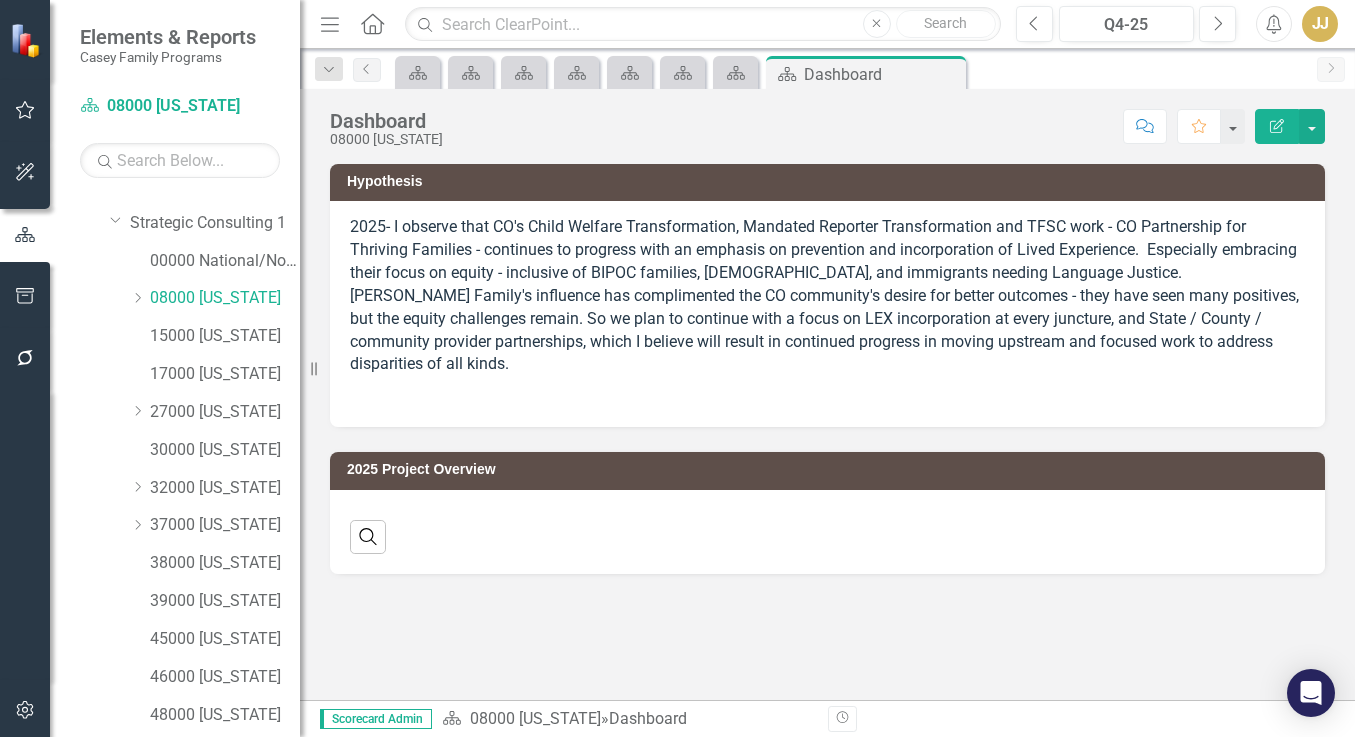 scroll, scrollTop: 0, scrollLeft: 0, axis: both 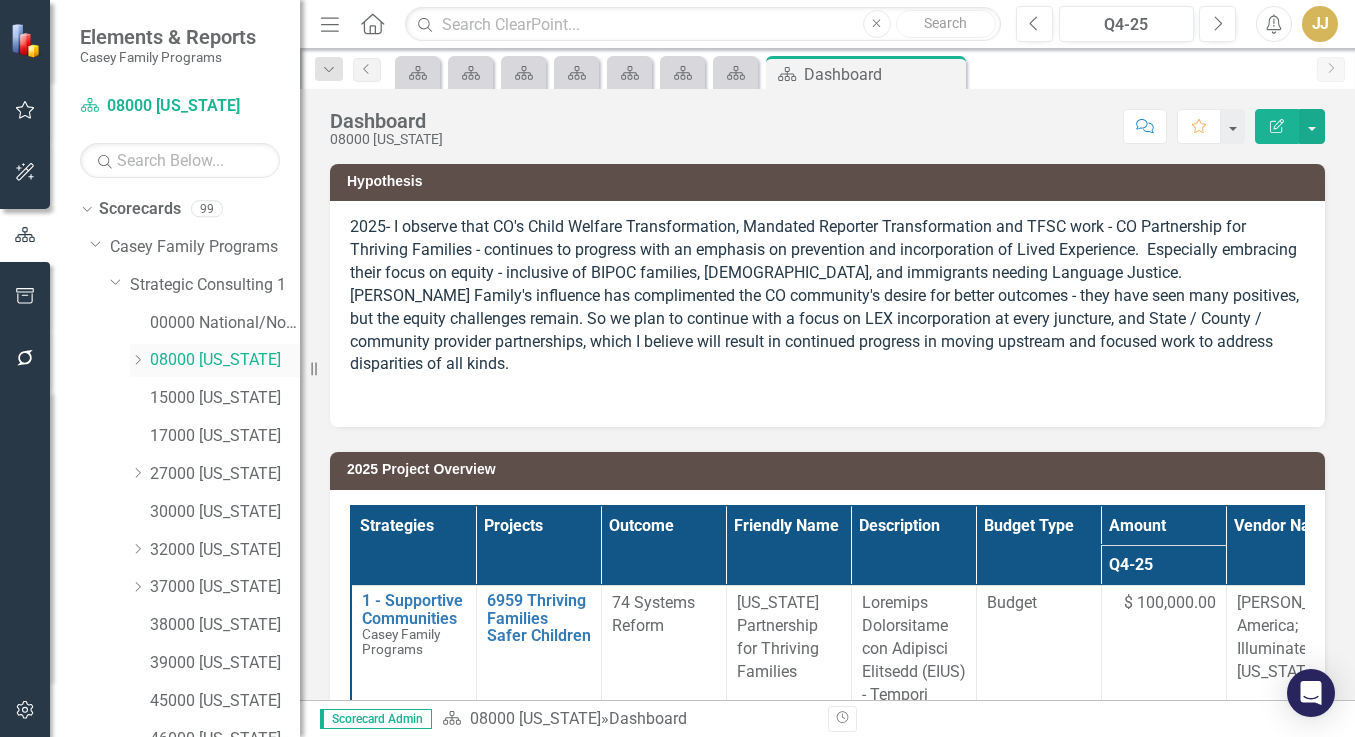 click on "Dropdown" 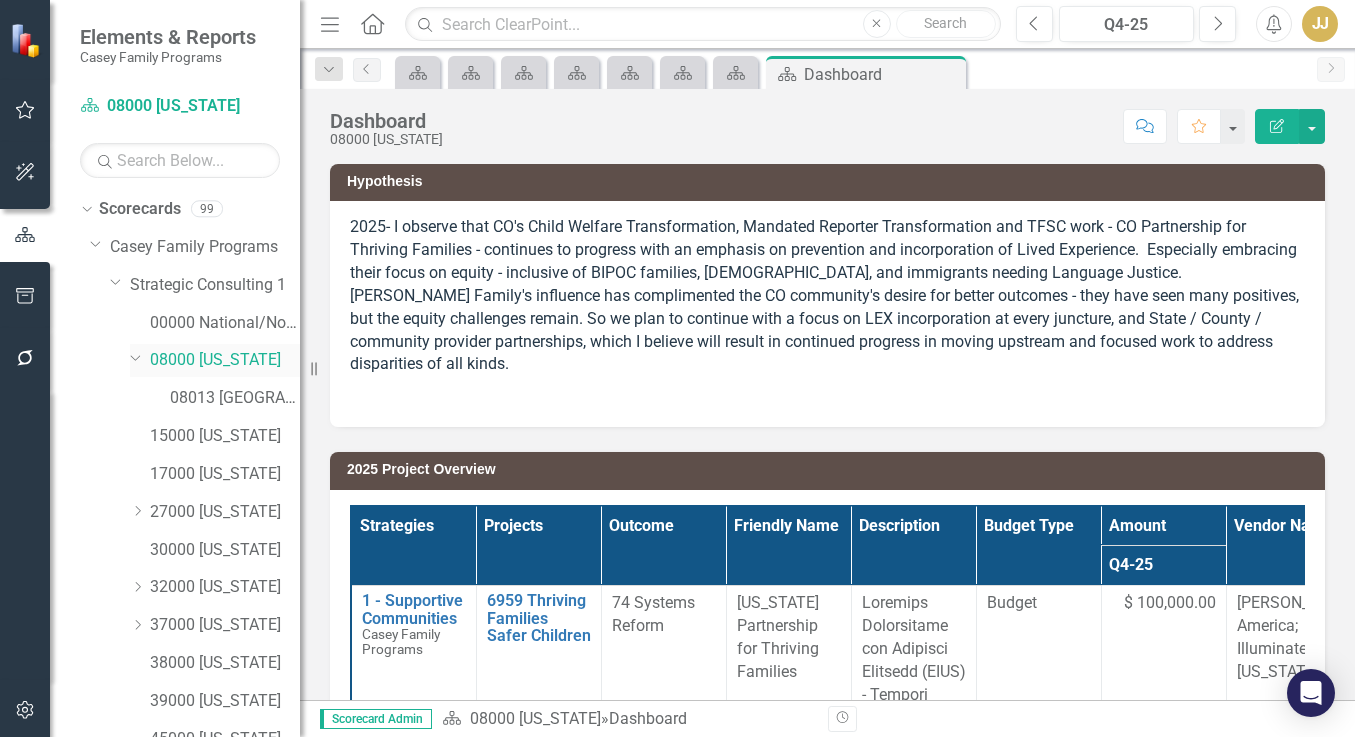 click on "Dropdown" 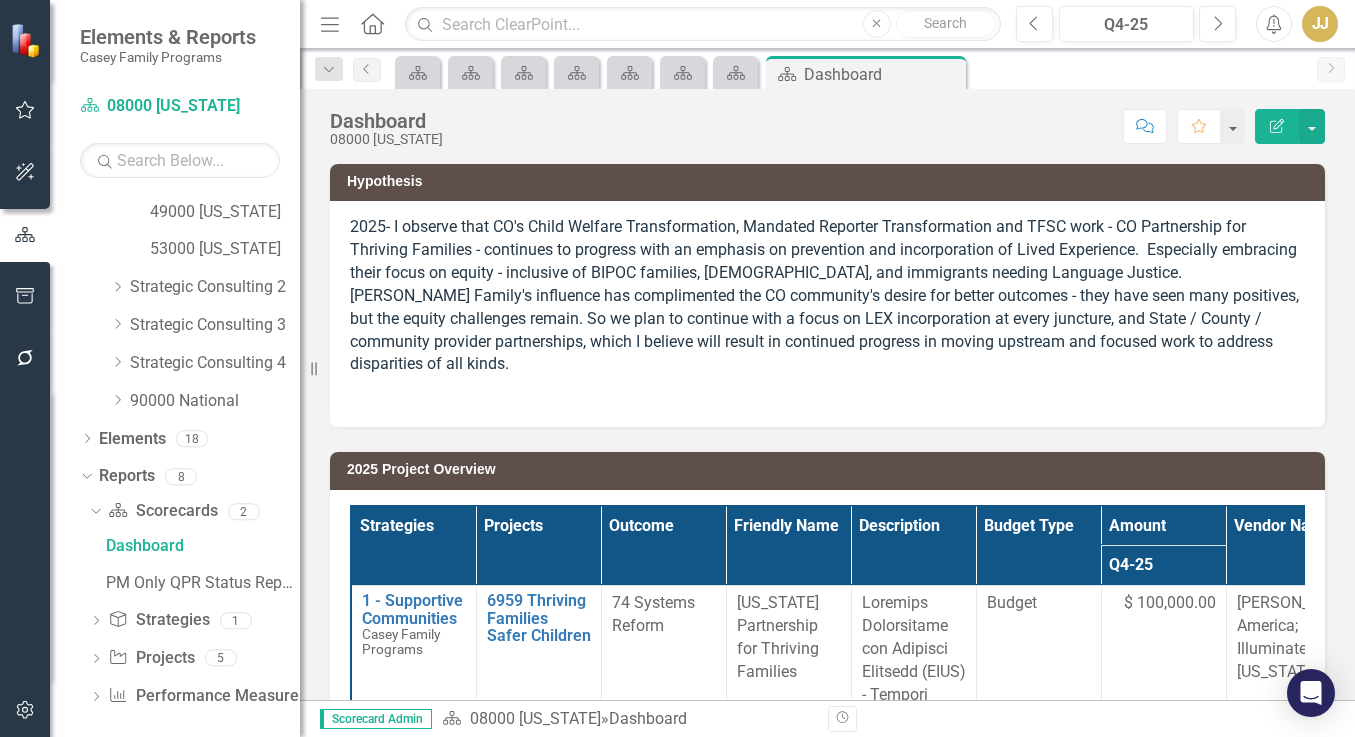 scroll, scrollTop: 614, scrollLeft: 0, axis: vertical 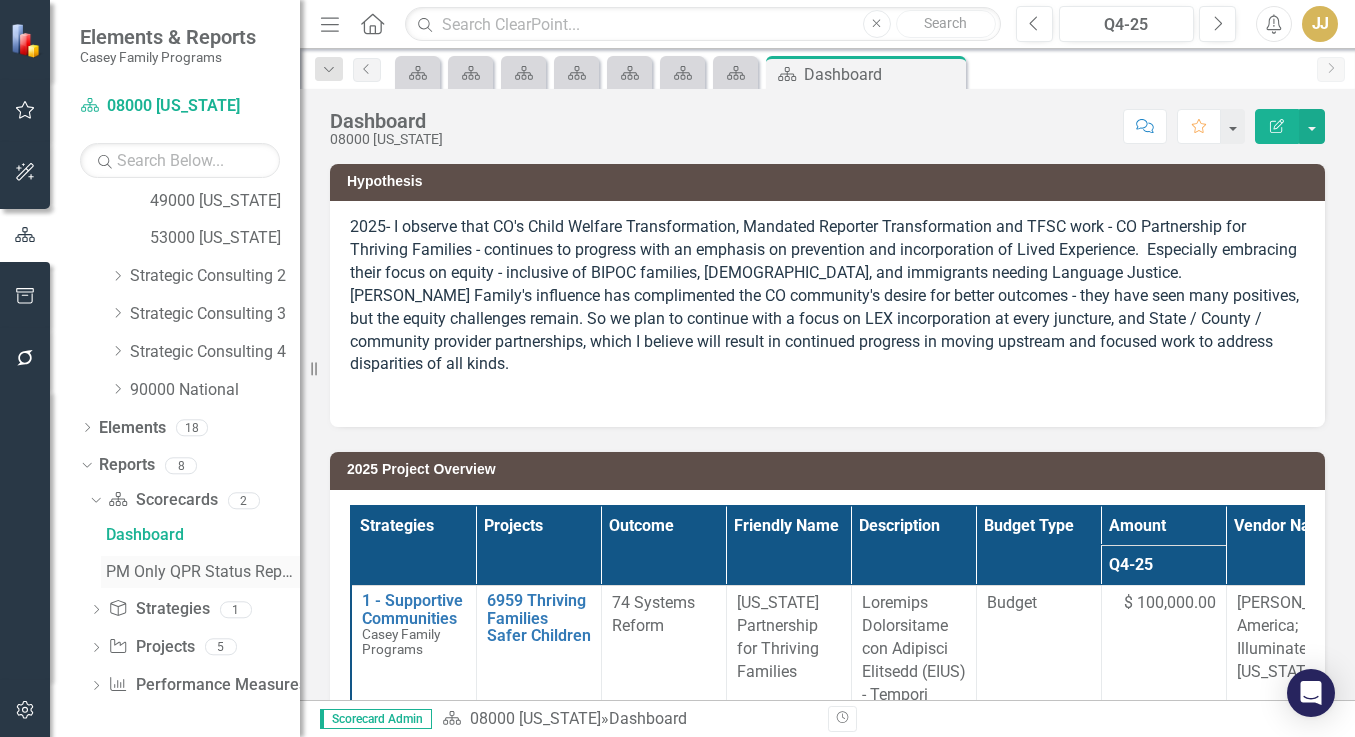 click on "PM Only QPR Status Report" at bounding box center (203, 572) 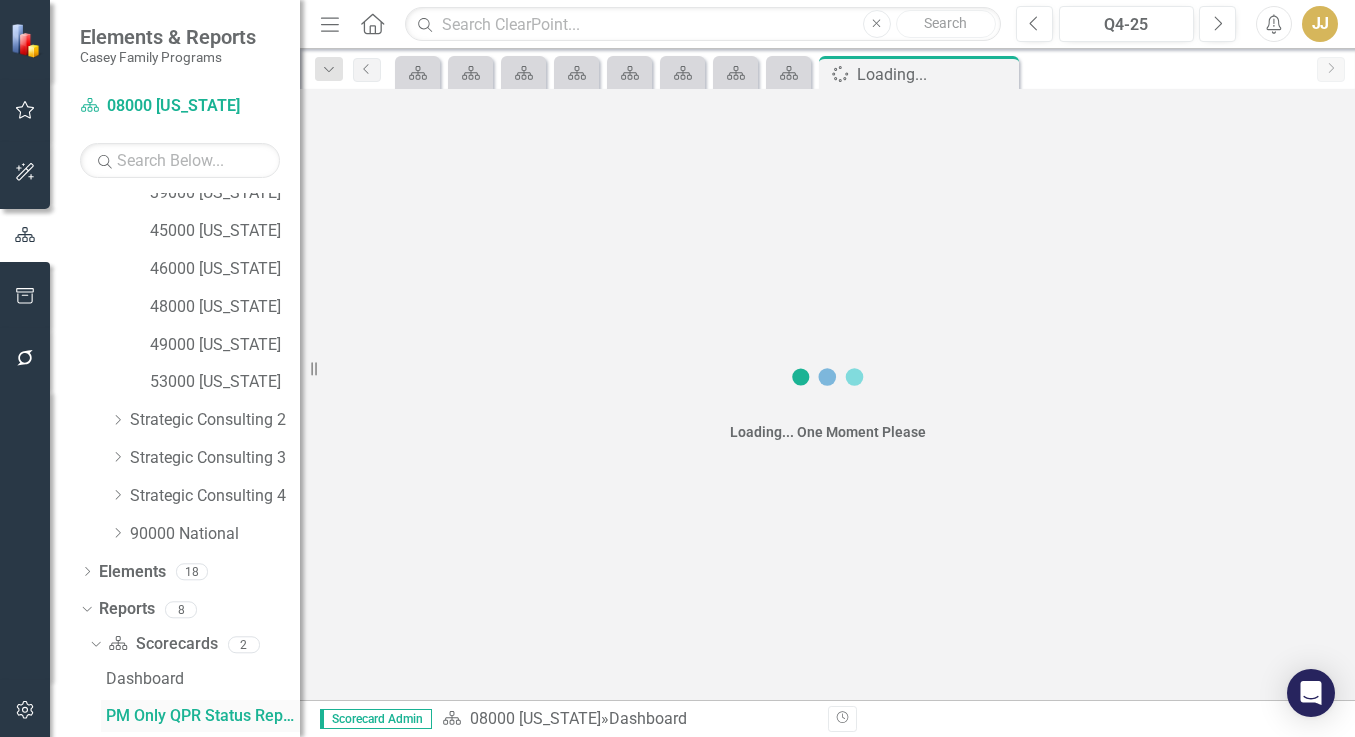 scroll, scrollTop: 465, scrollLeft: 0, axis: vertical 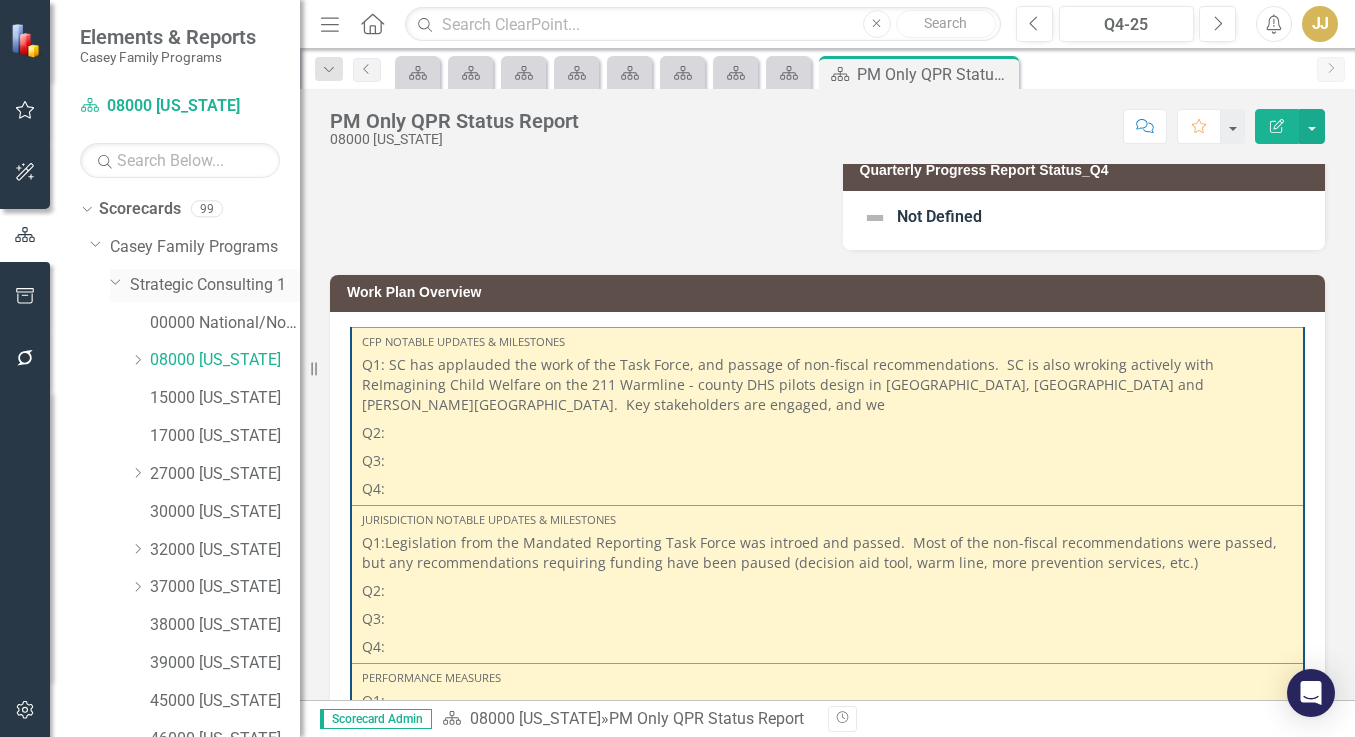 click on "Strategic Consulting 1" at bounding box center (215, 285) 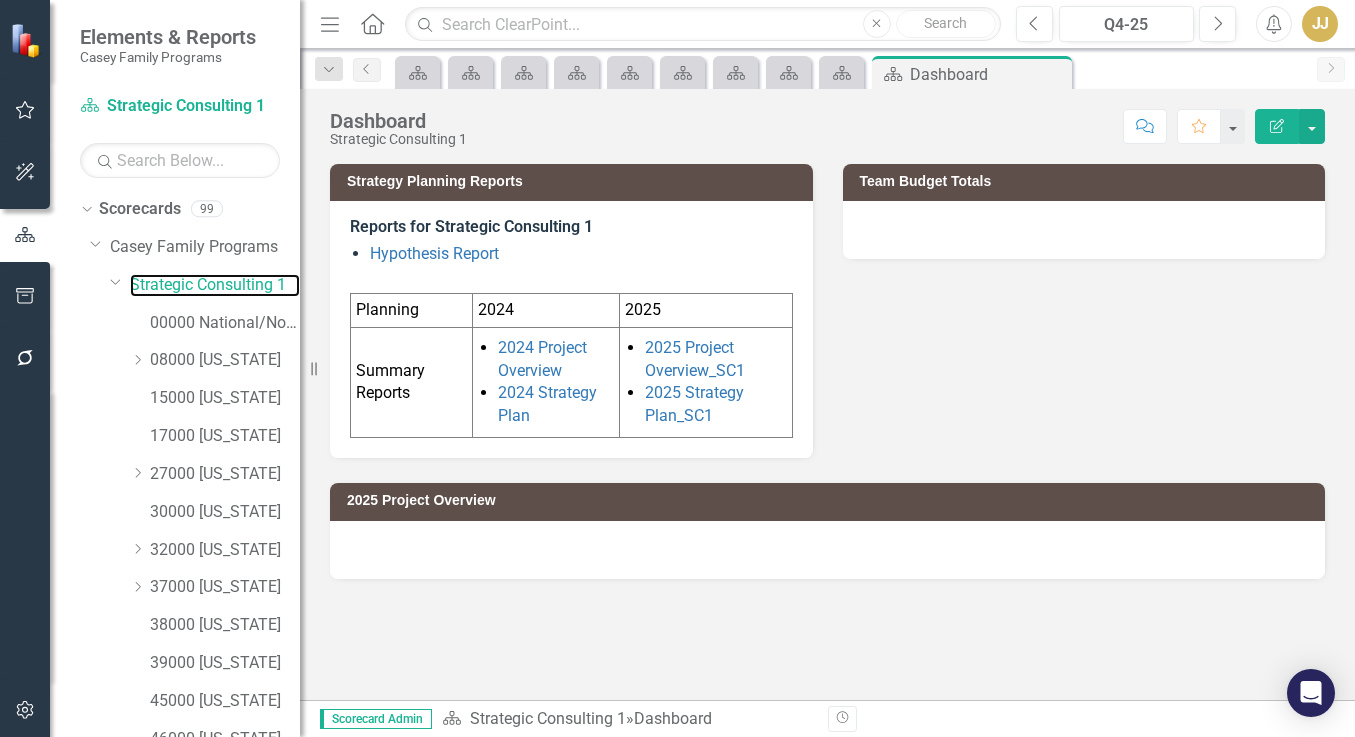 scroll, scrollTop: 198, scrollLeft: 0, axis: vertical 